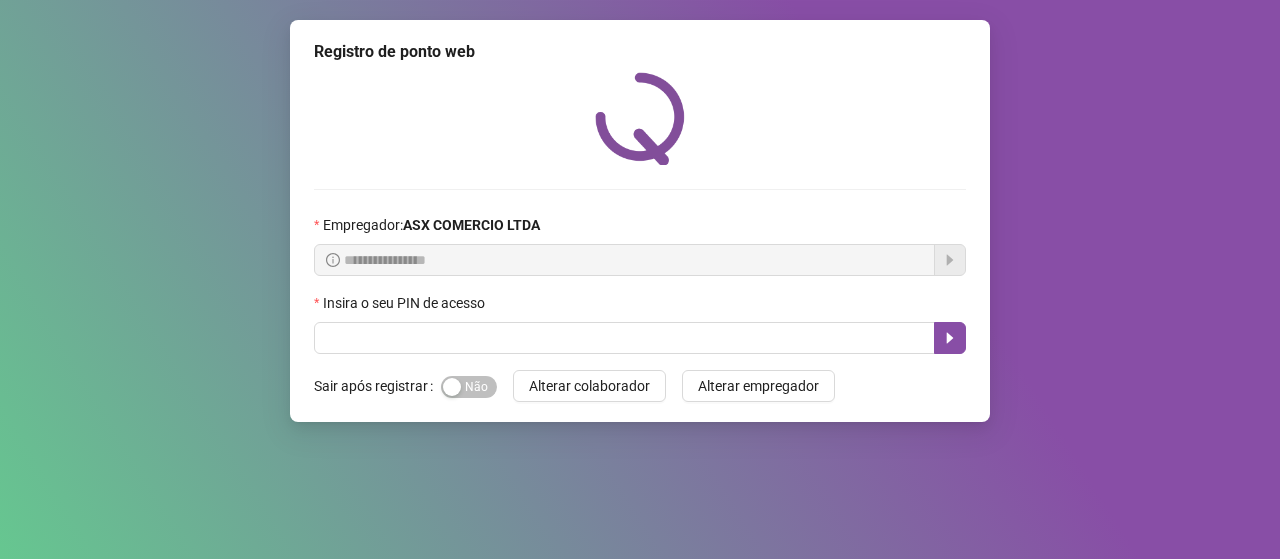scroll, scrollTop: 0, scrollLeft: 0, axis: both 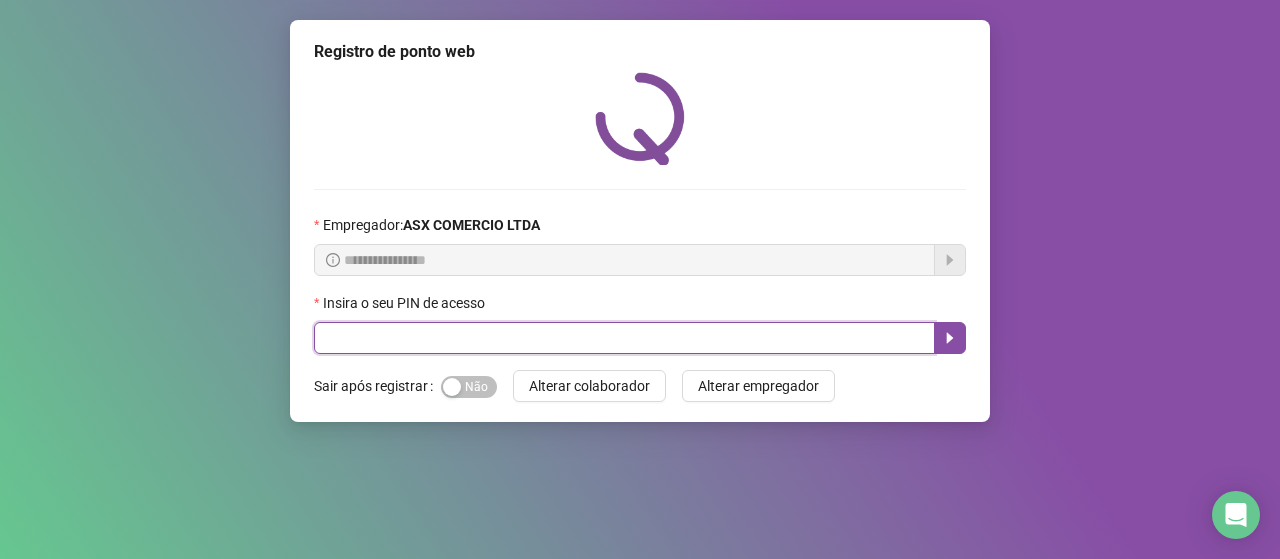 click at bounding box center (624, 338) 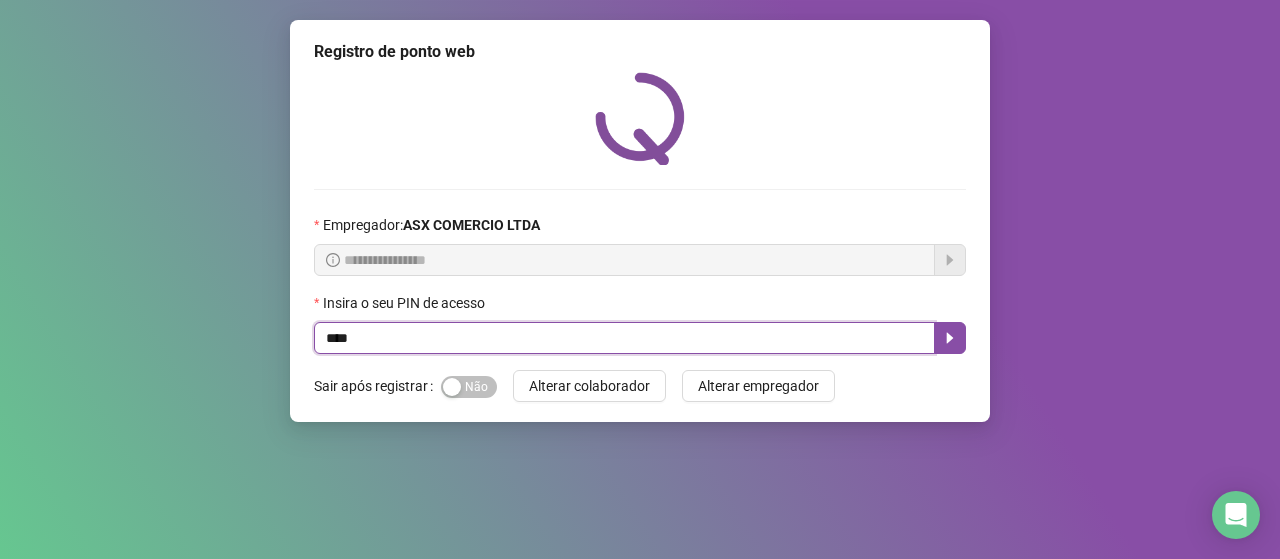 type on "*****" 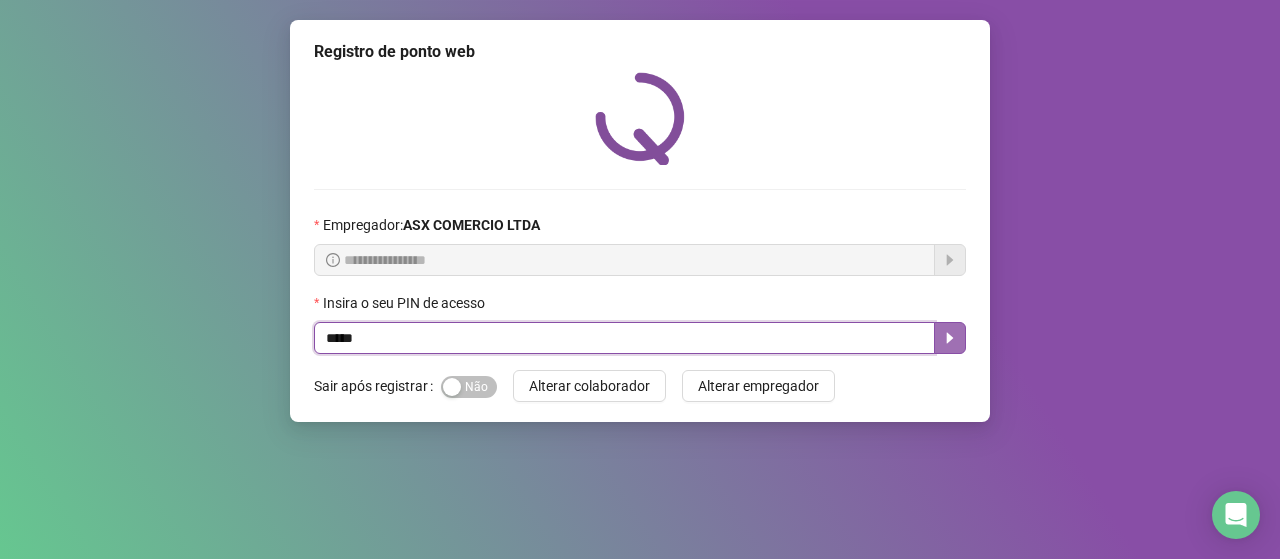click at bounding box center (950, 338) 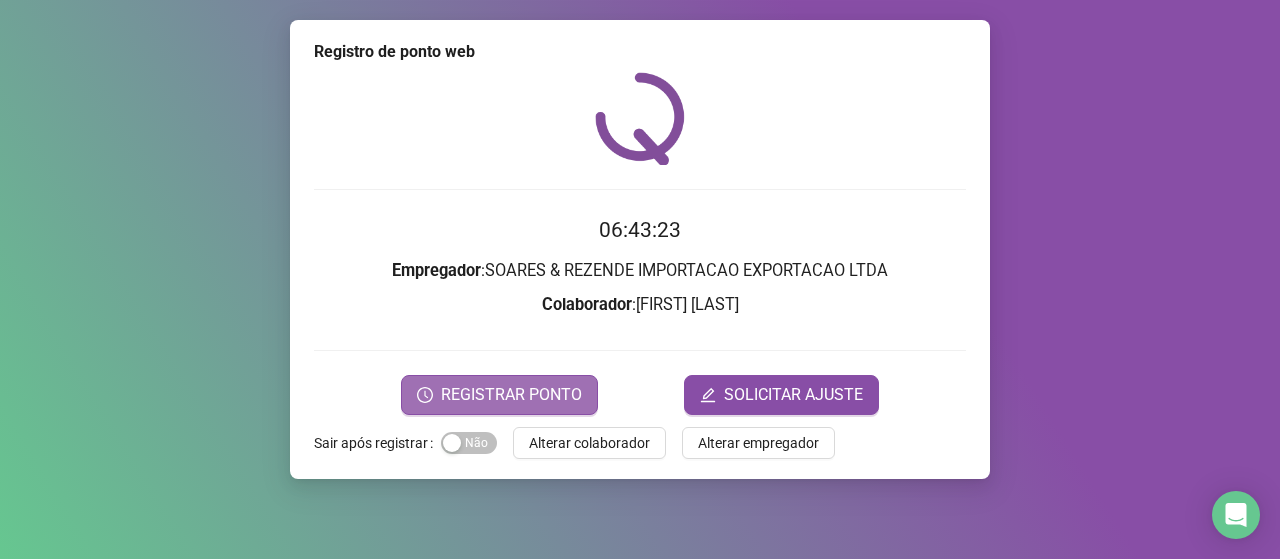click 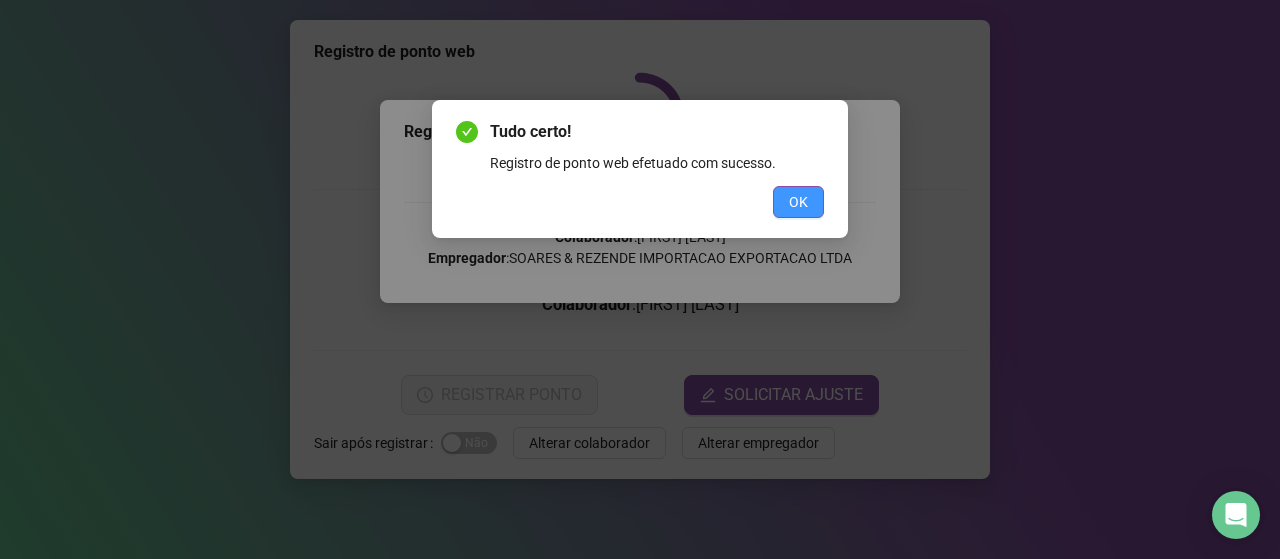 click on "OK" at bounding box center [798, 202] 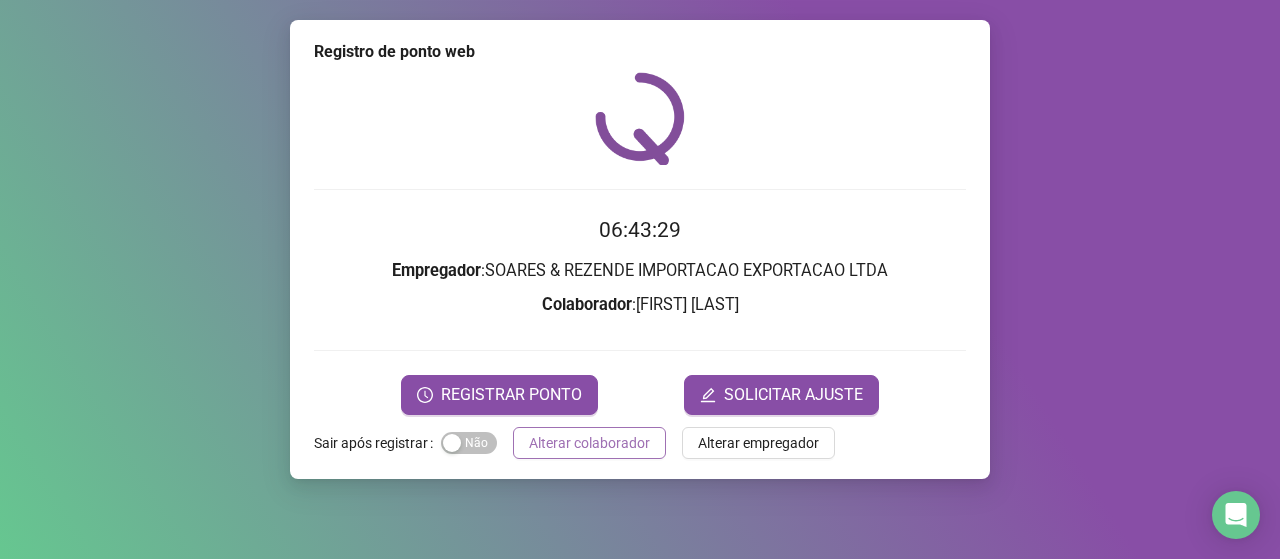 click on "Alterar colaborador" at bounding box center (589, 443) 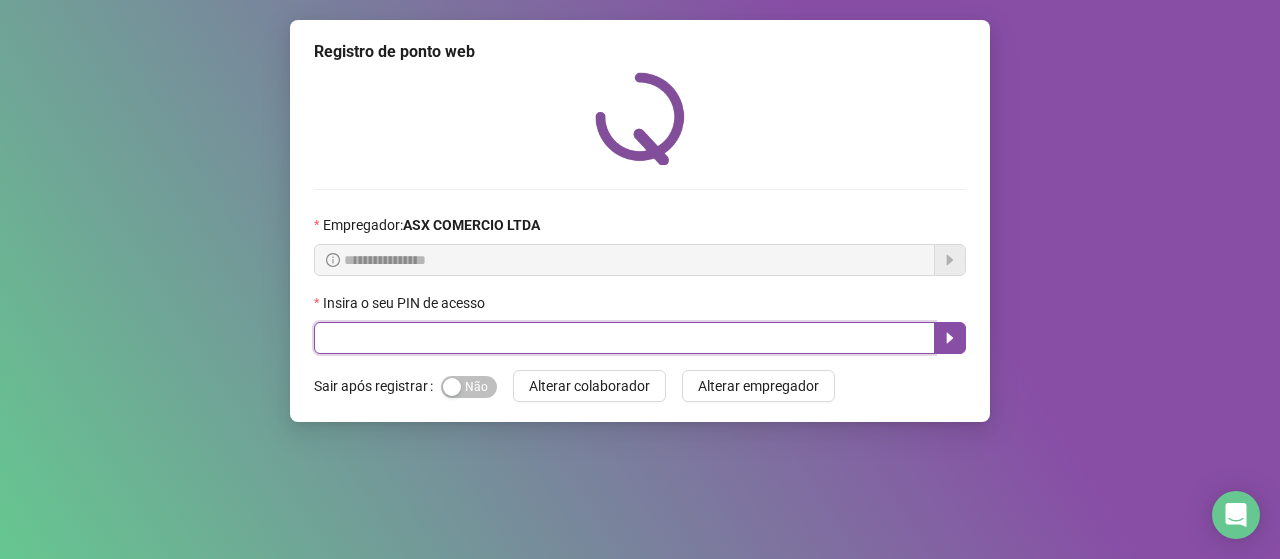 click at bounding box center [624, 338] 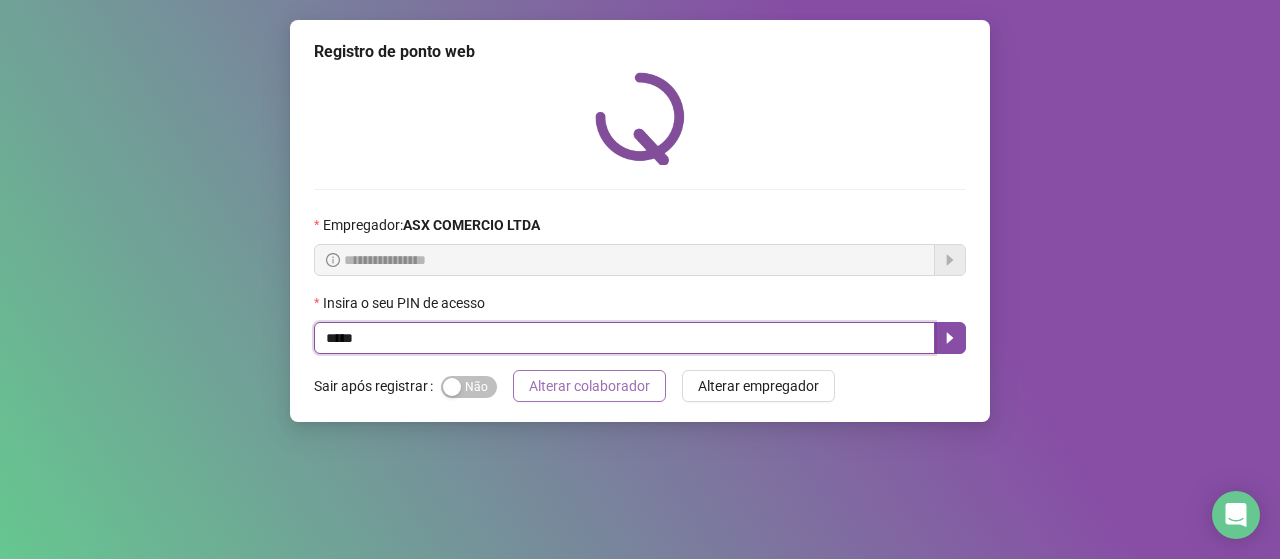 type on "*****" 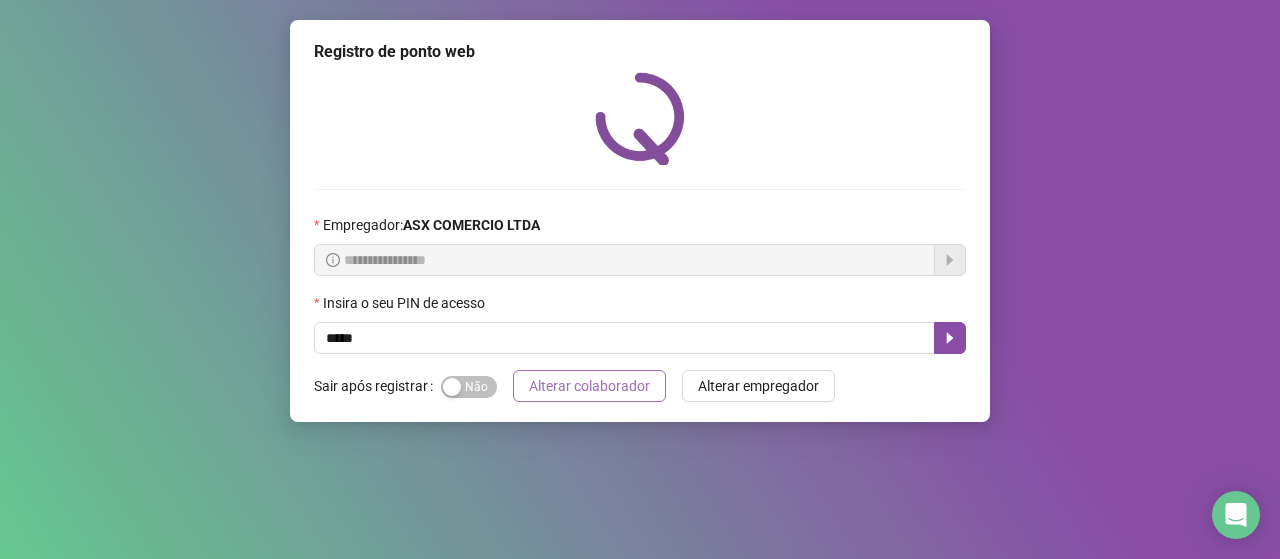 click on "Alterar colaborador" at bounding box center (589, 386) 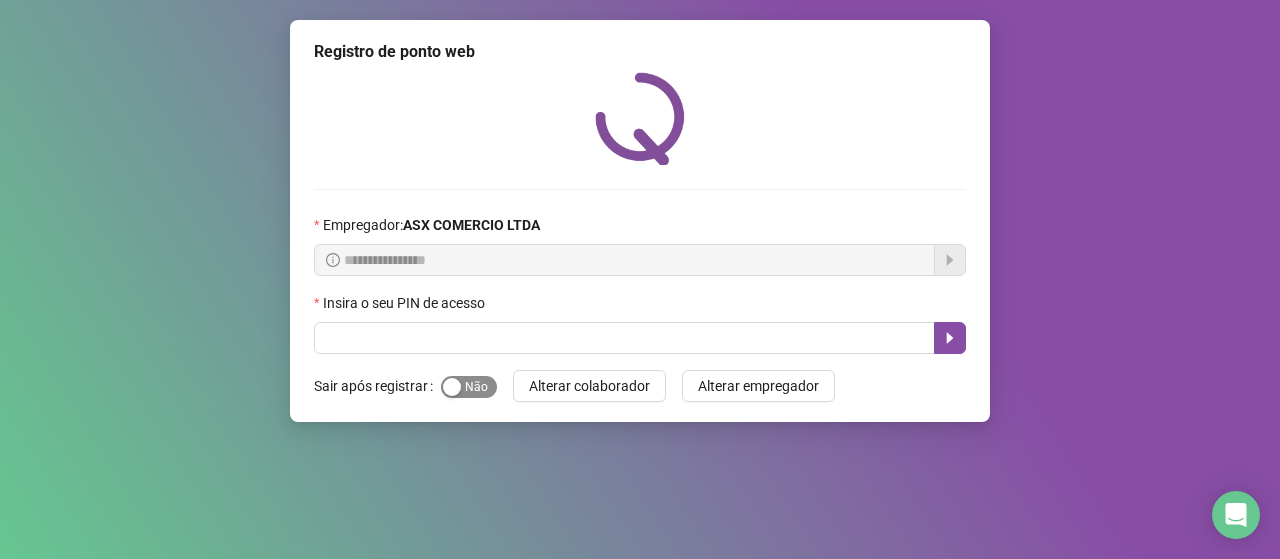 click on "Sim Não" at bounding box center (469, 387) 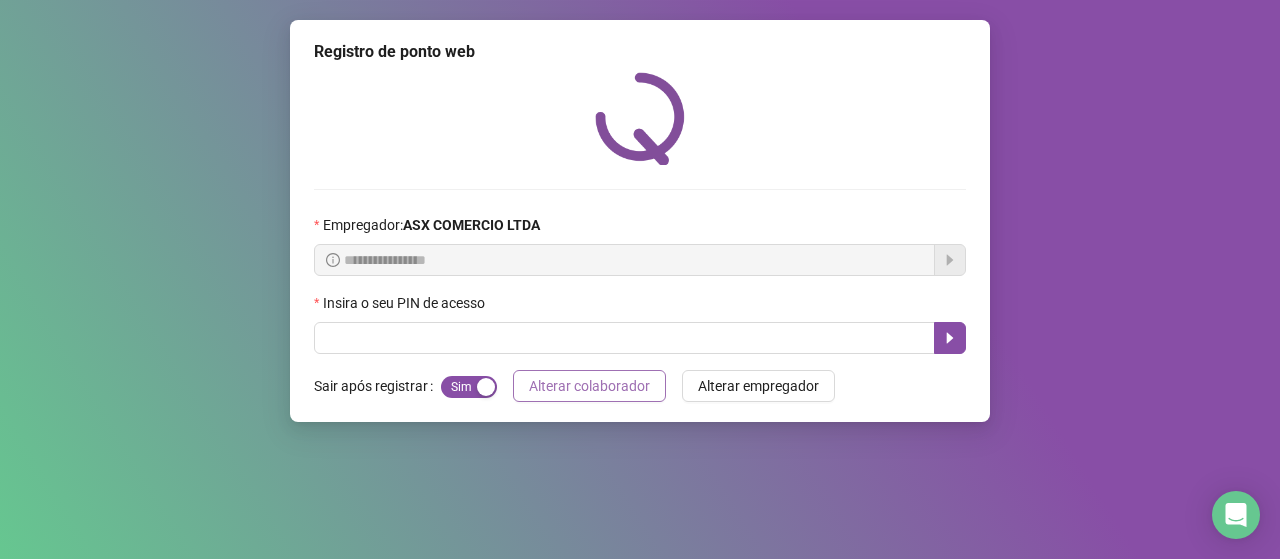 click on "Alterar colaborador" at bounding box center [589, 386] 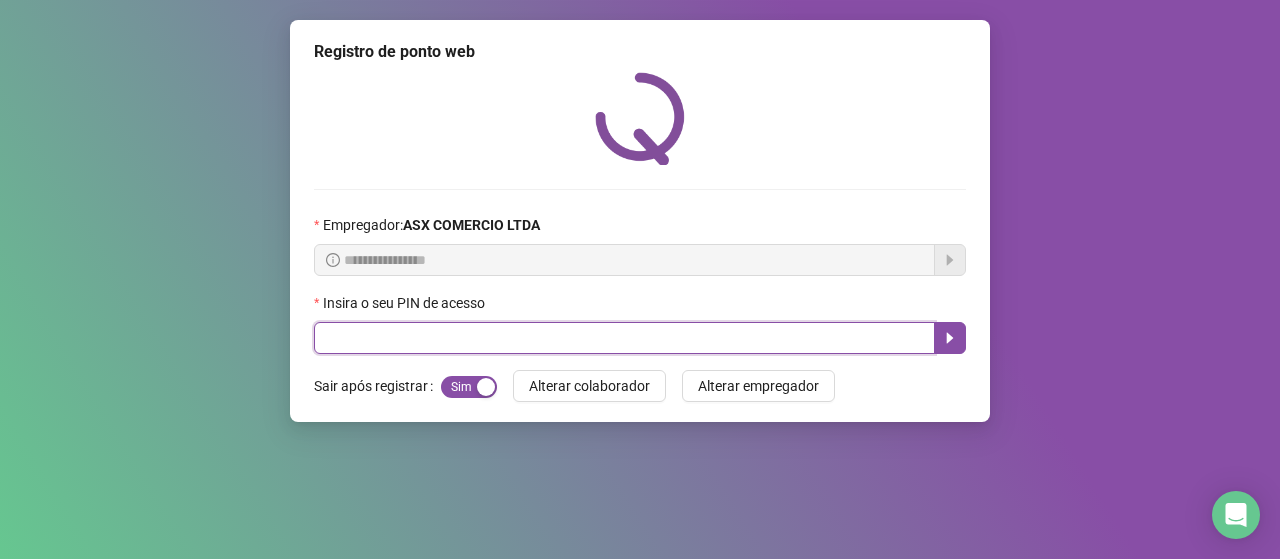 click at bounding box center [624, 338] 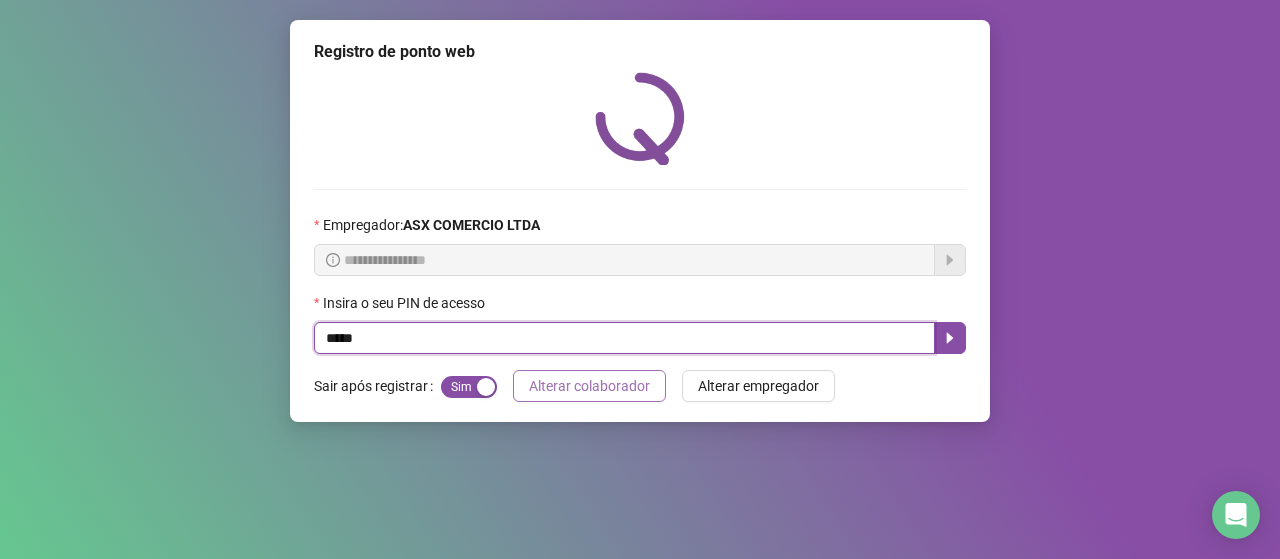 type on "*****" 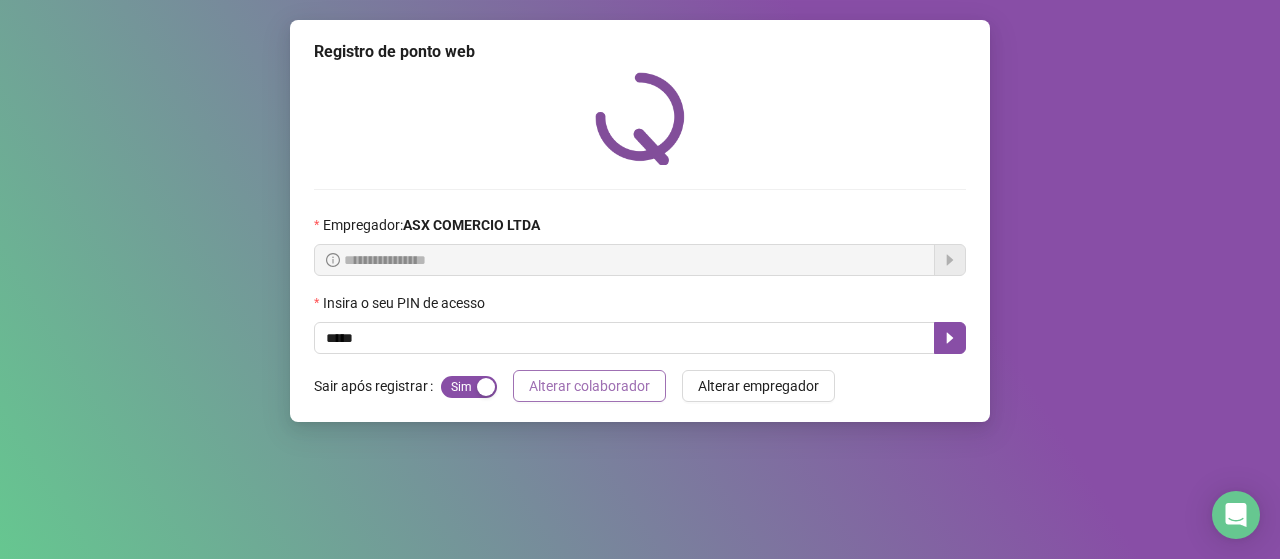 click on "Alterar colaborador" at bounding box center [589, 386] 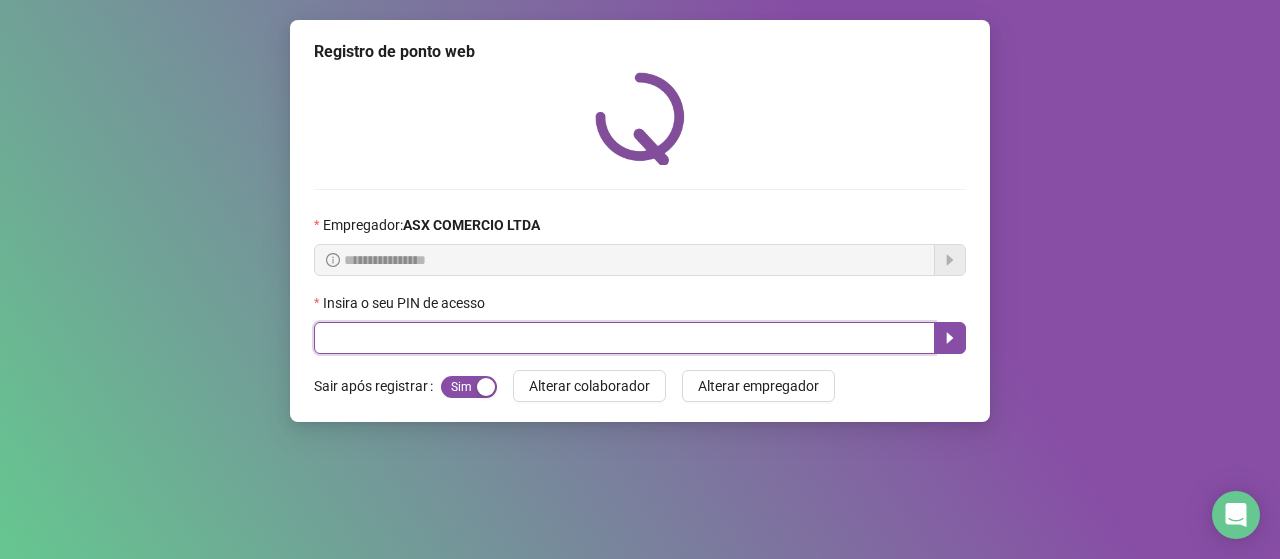 click at bounding box center (624, 338) 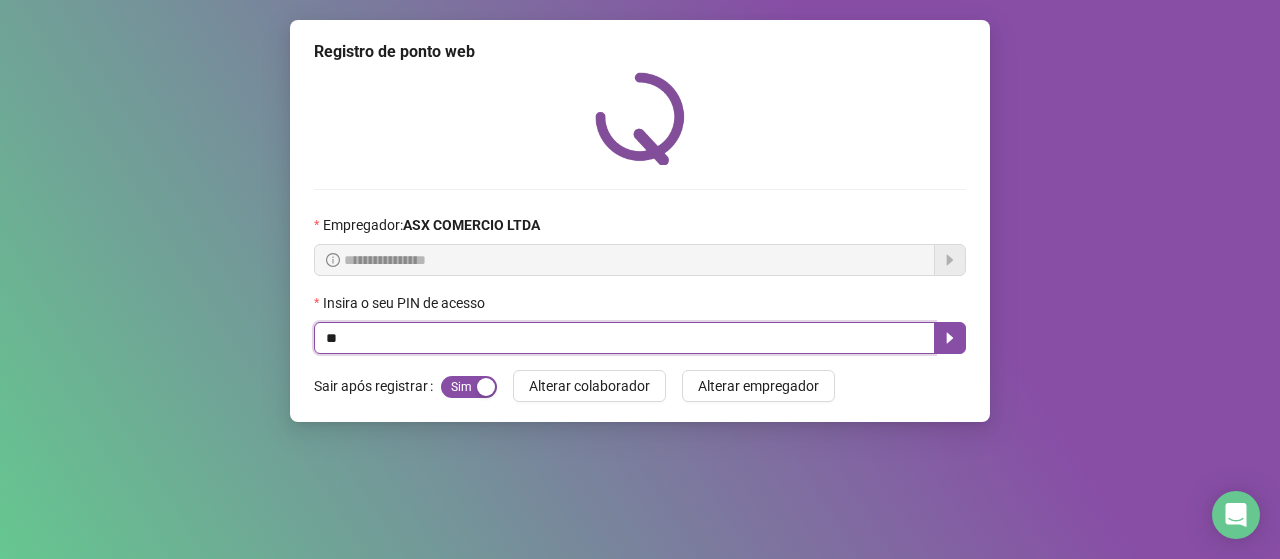 type on "*" 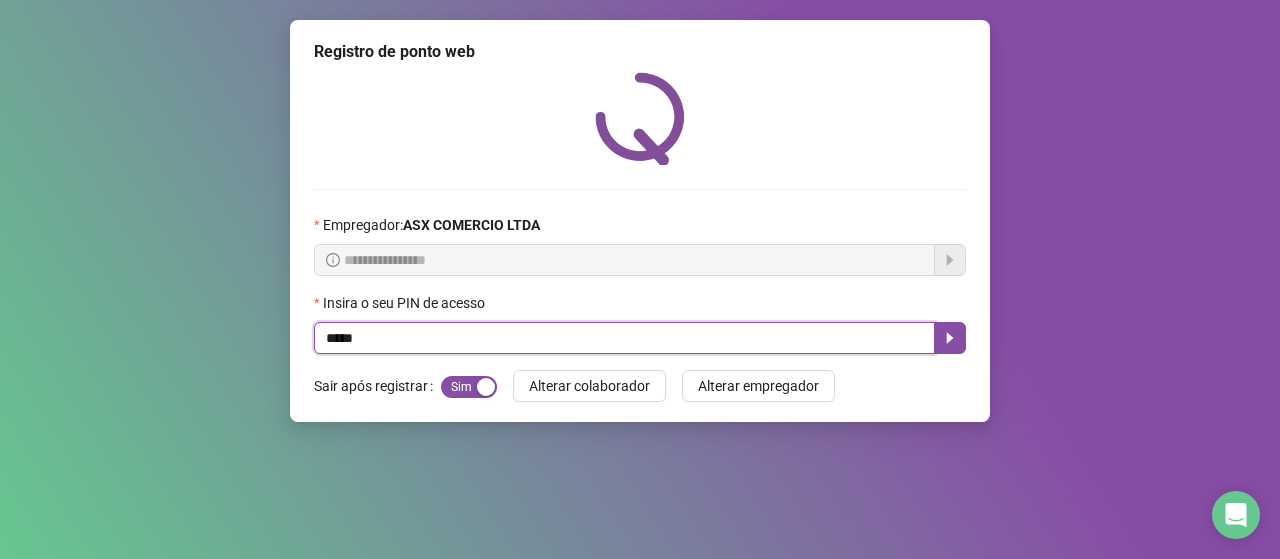 type on "*****" 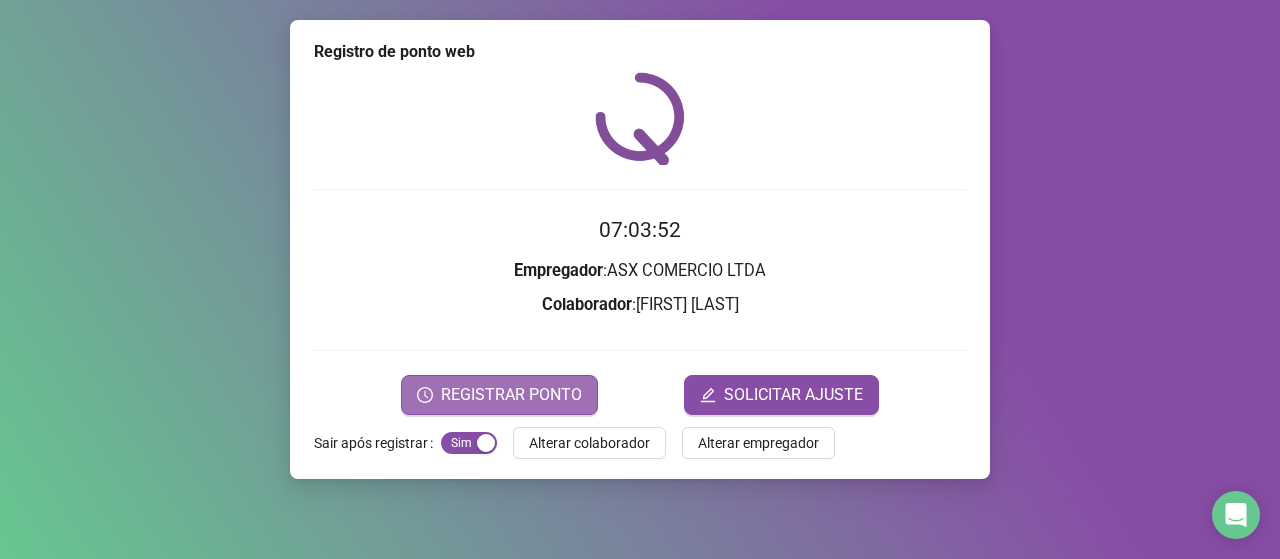click on "REGISTRAR PONTO" at bounding box center [511, 395] 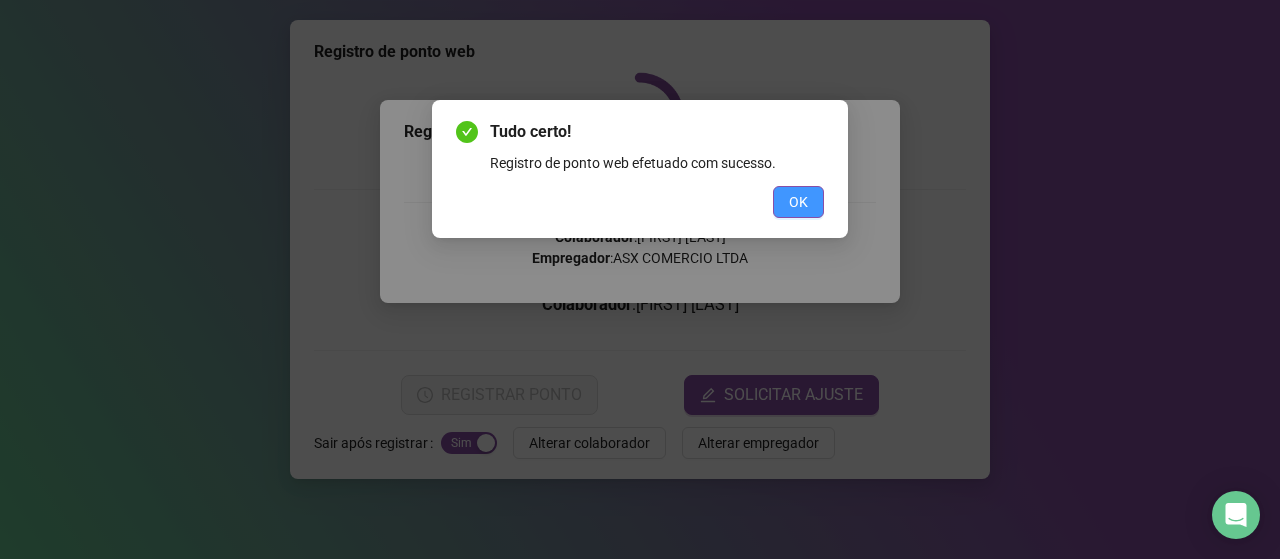 click on "OK" at bounding box center [798, 202] 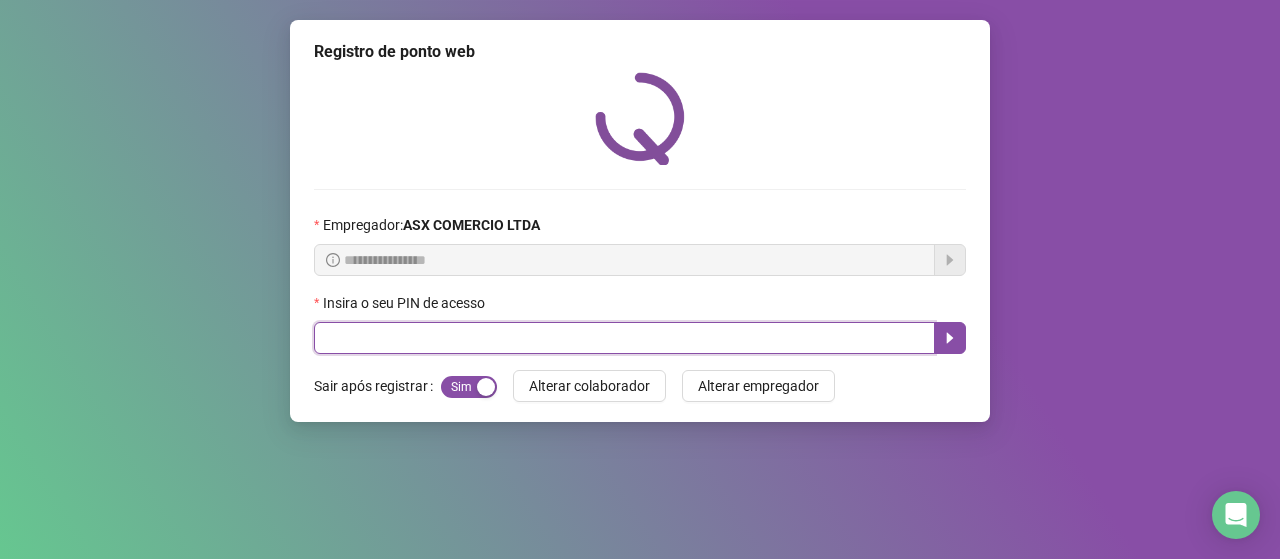 click at bounding box center [624, 338] 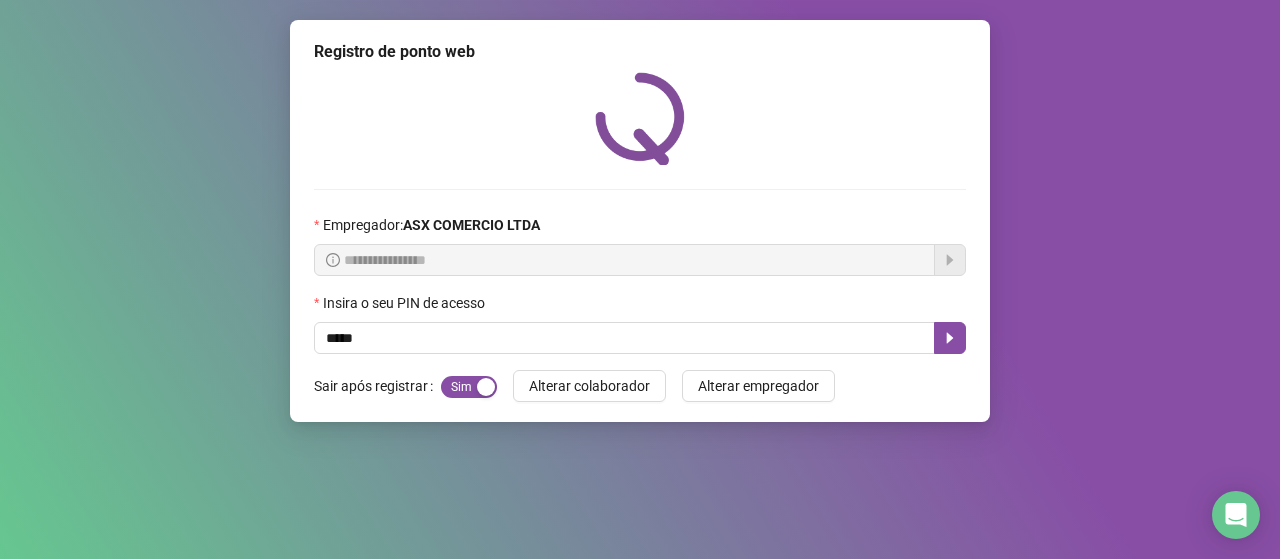 click on "**********" at bounding box center [640, 279] 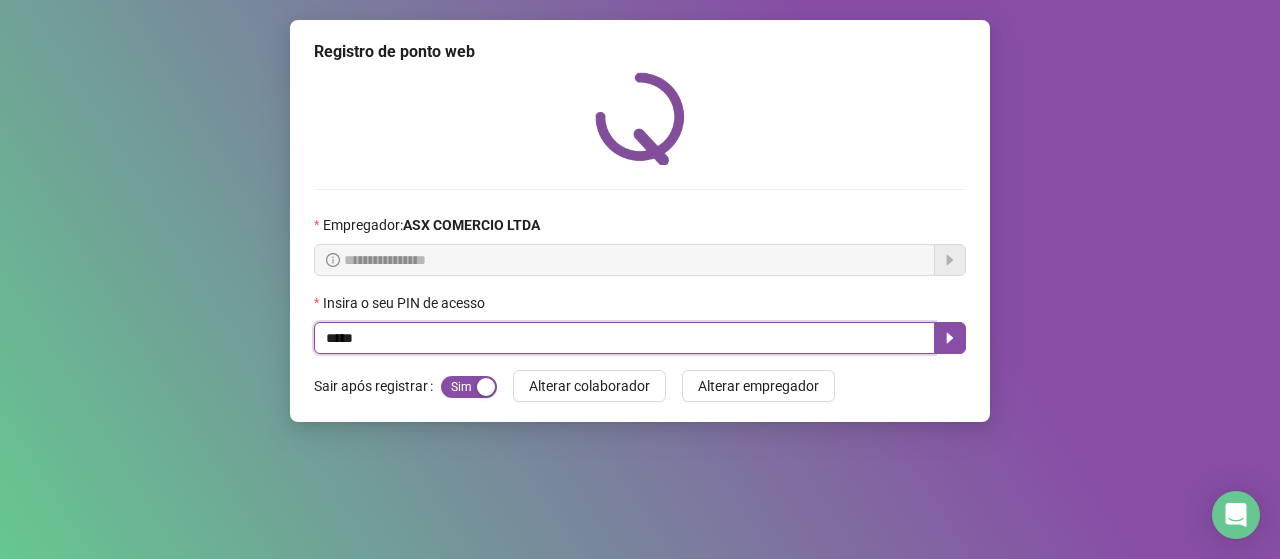 click on "*****" at bounding box center (624, 338) 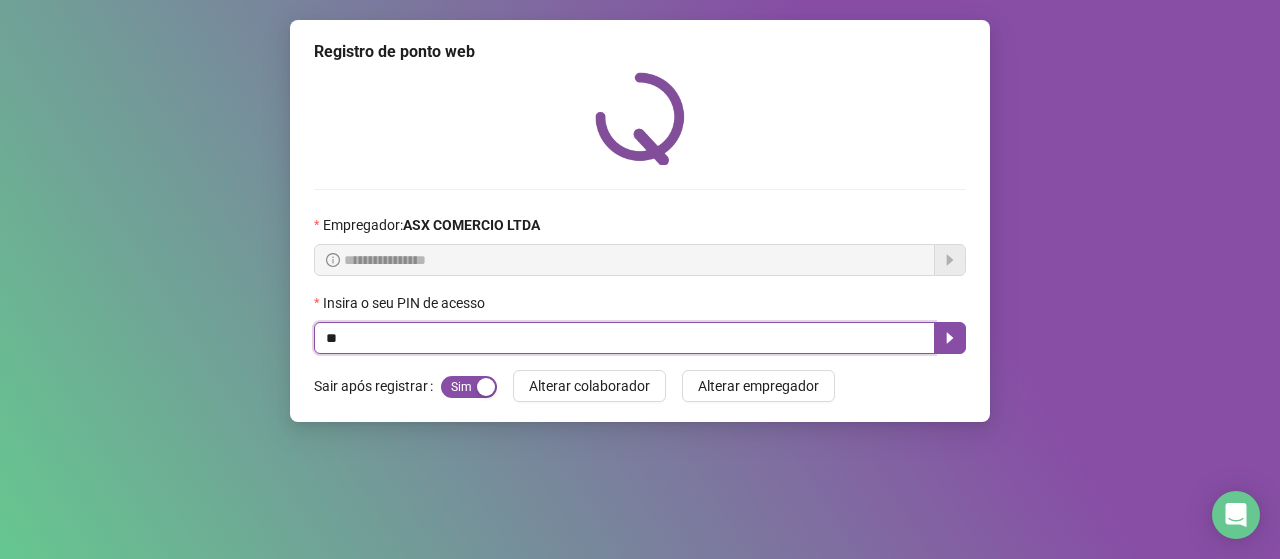 type on "*" 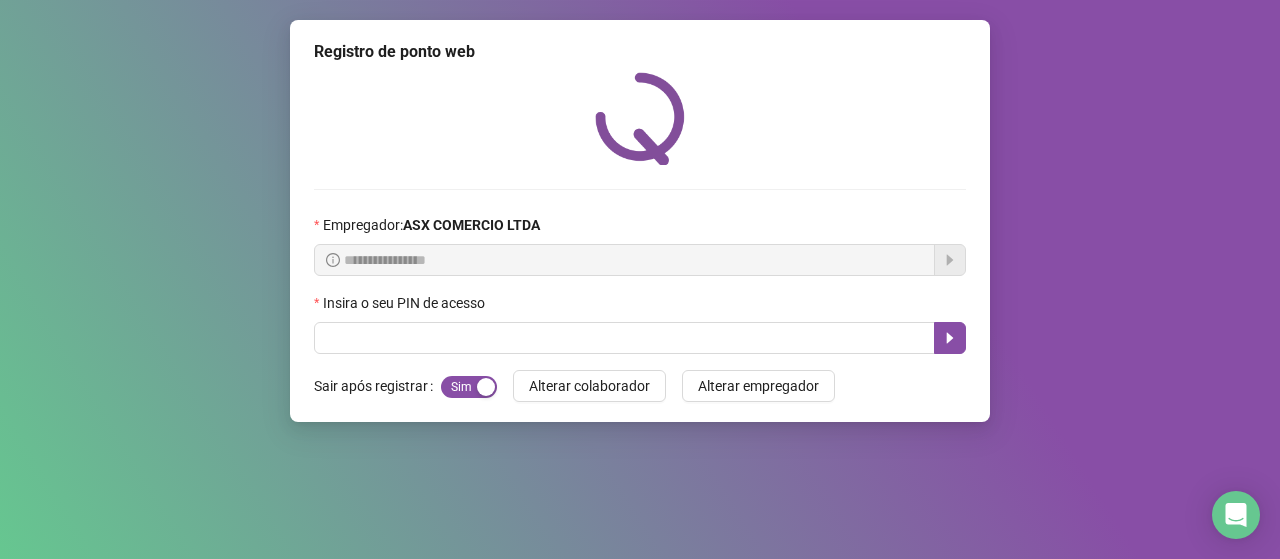 click on "**********" at bounding box center [640, 279] 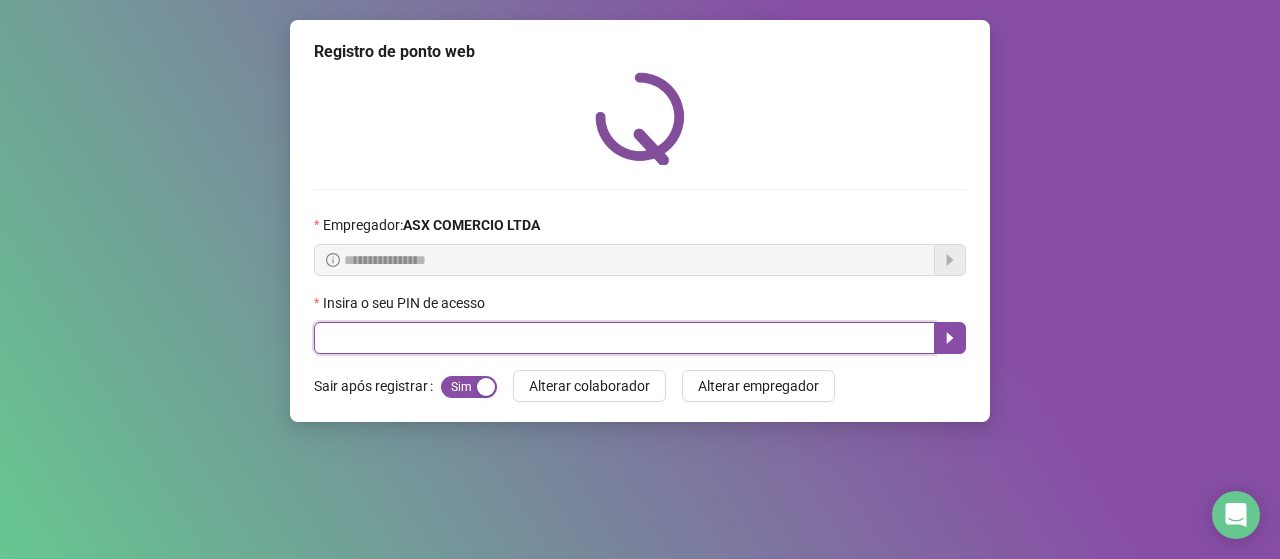 click at bounding box center (624, 338) 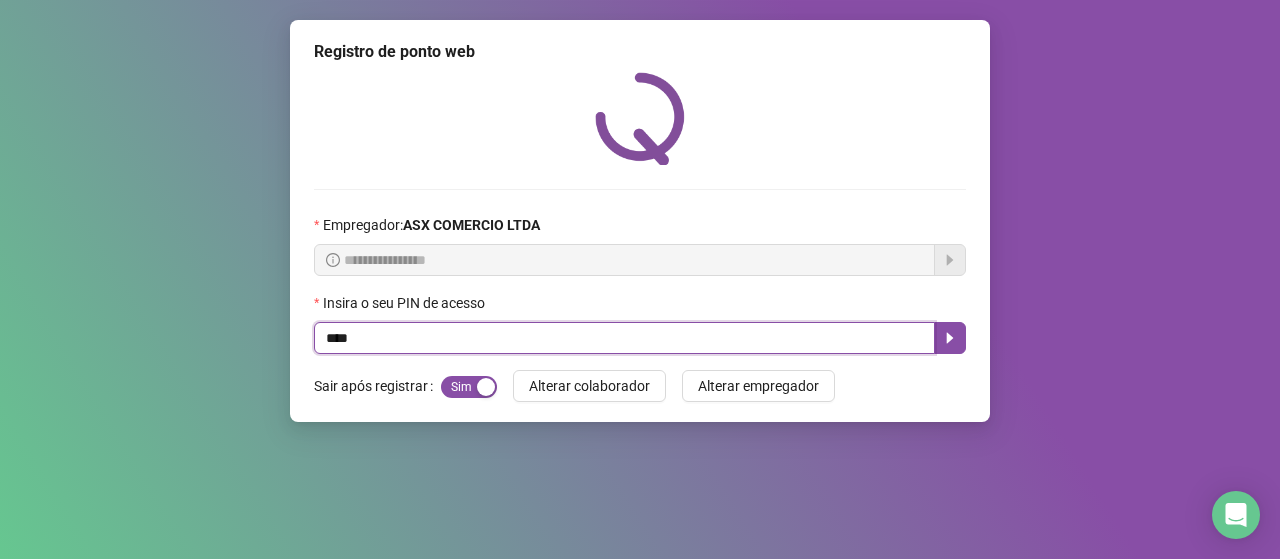 type on "*****" 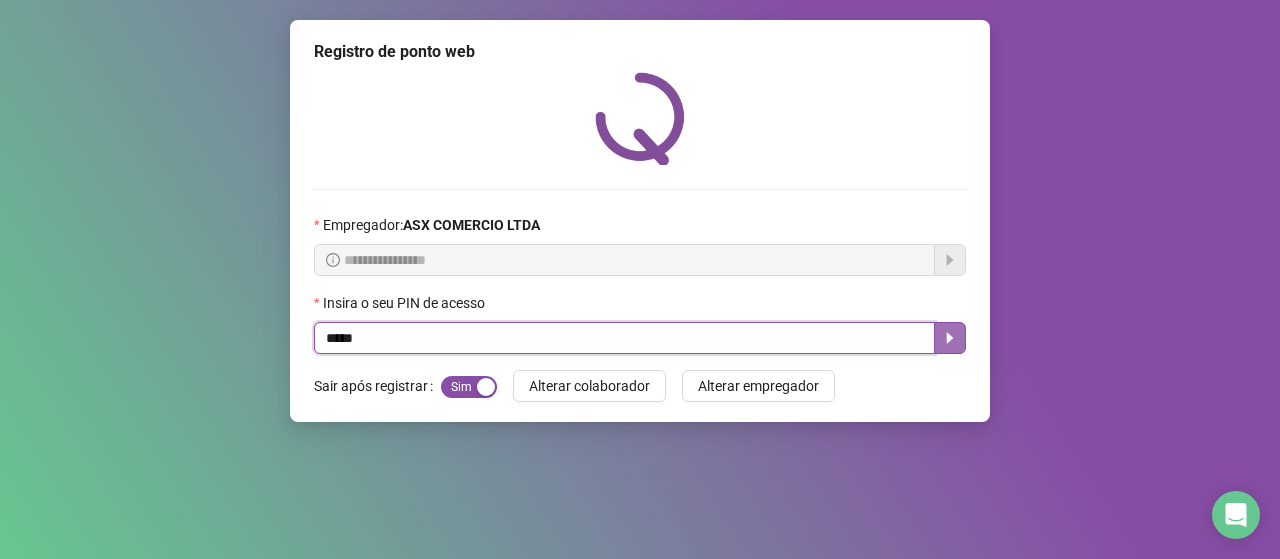 click 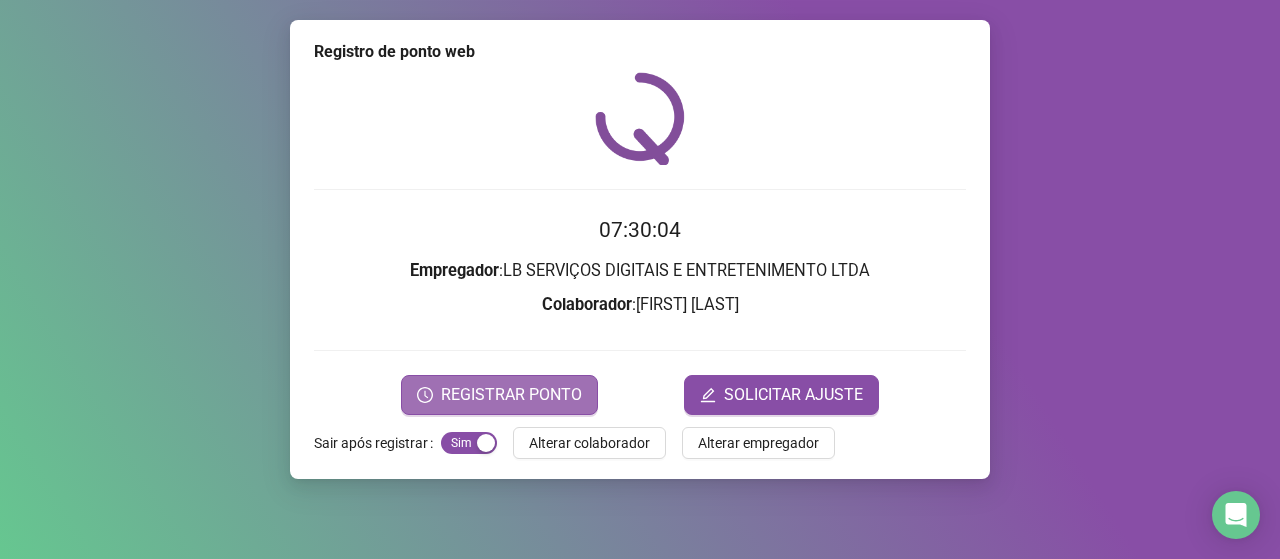 click on "REGISTRAR PONTO" at bounding box center (511, 395) 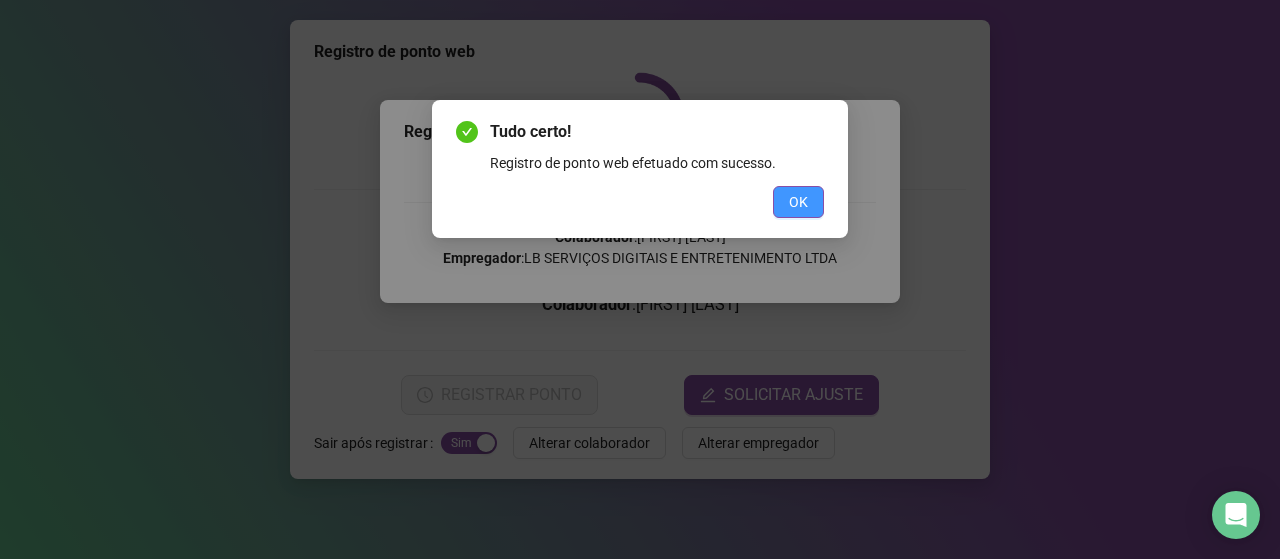 click on "OK" at bounding box center [798, 202] 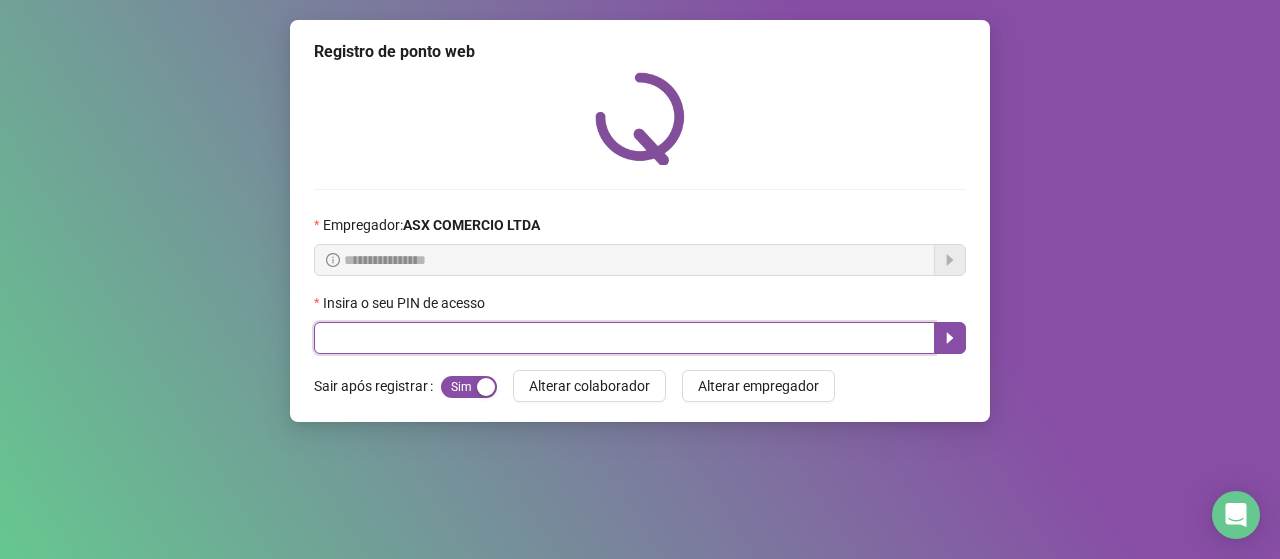 click at bounding box center [624, 338] 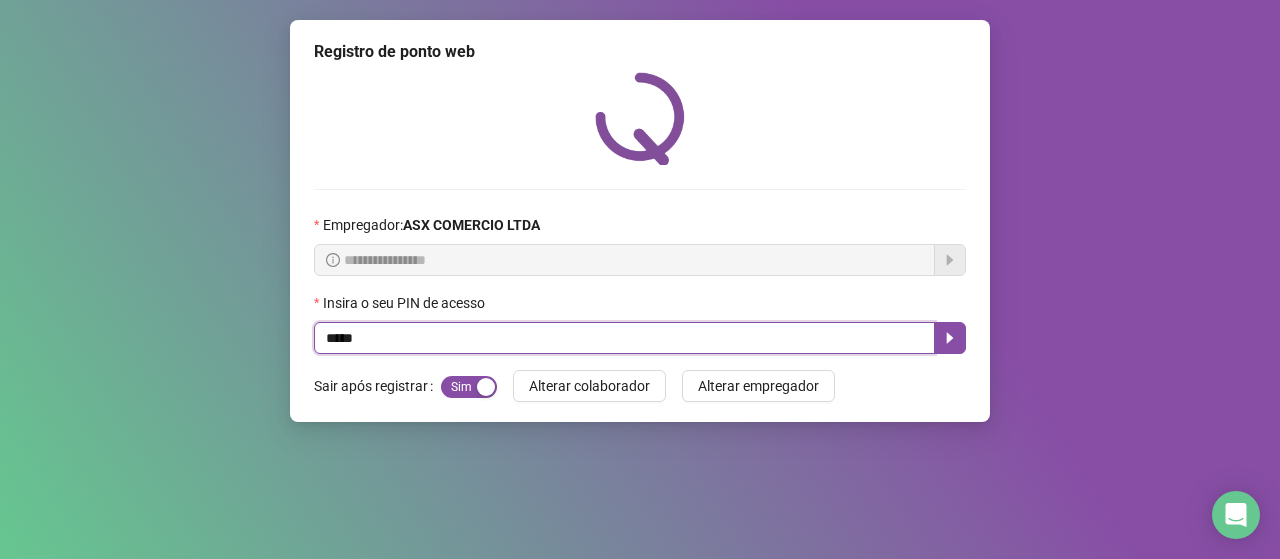 type on "*****" 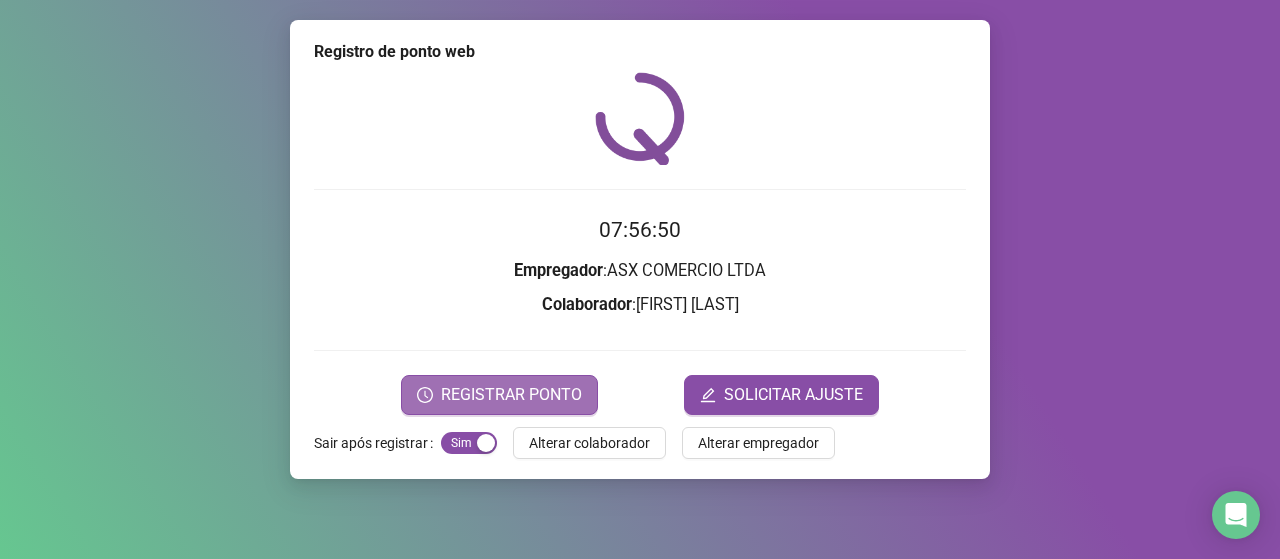 click on "REGISTRAR PONTO" at bounding box center (511, 395) 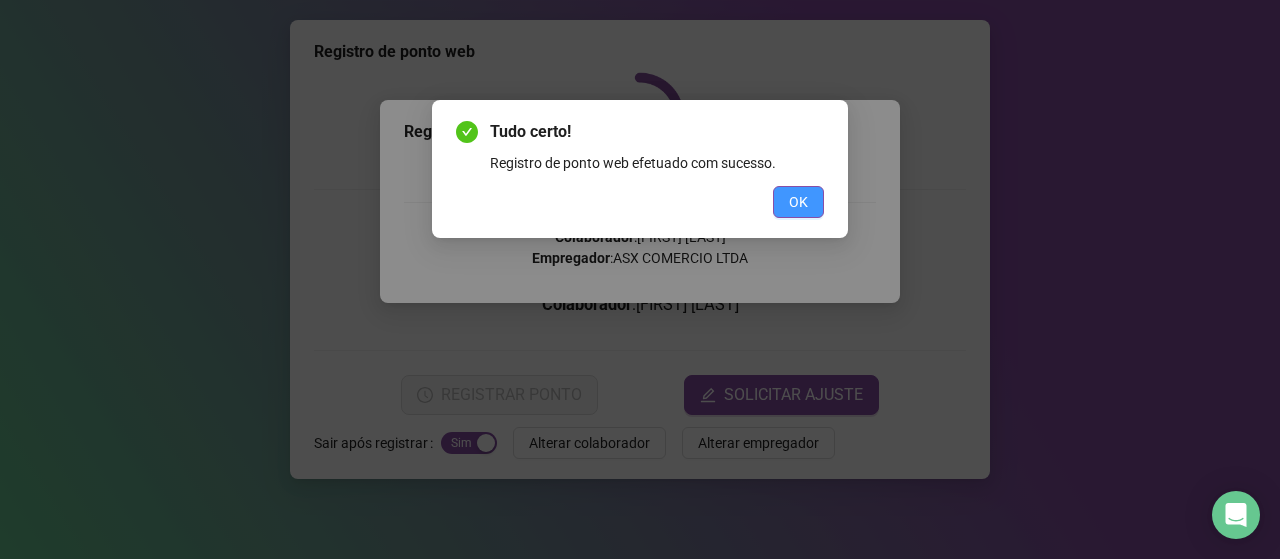 click on "OK" at bounding box center (798, 202) 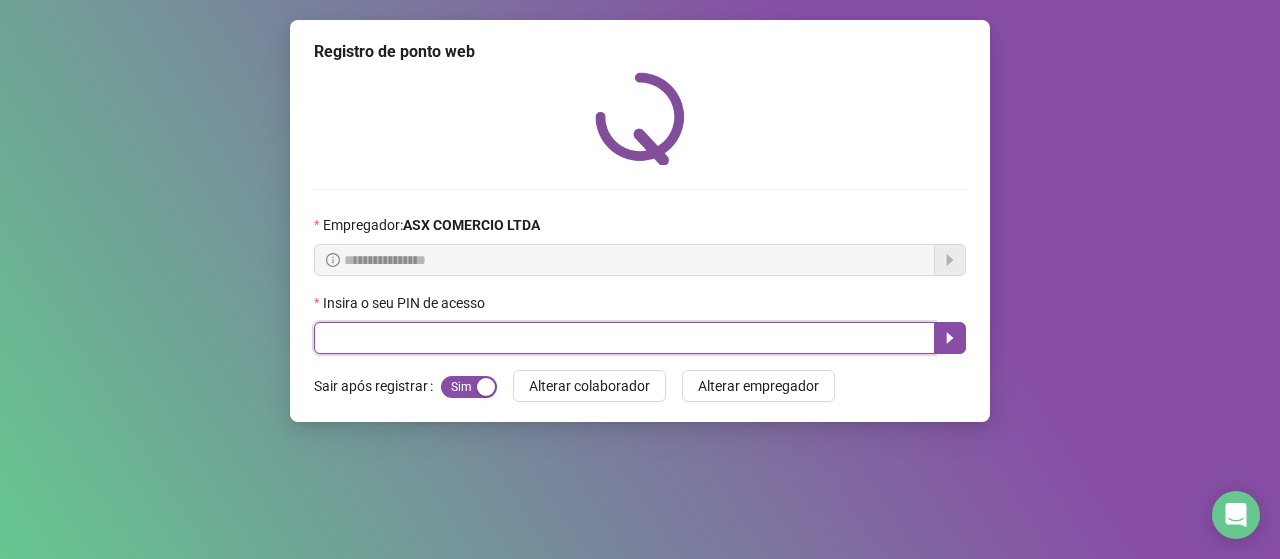 click at bounding box center [624, 338] 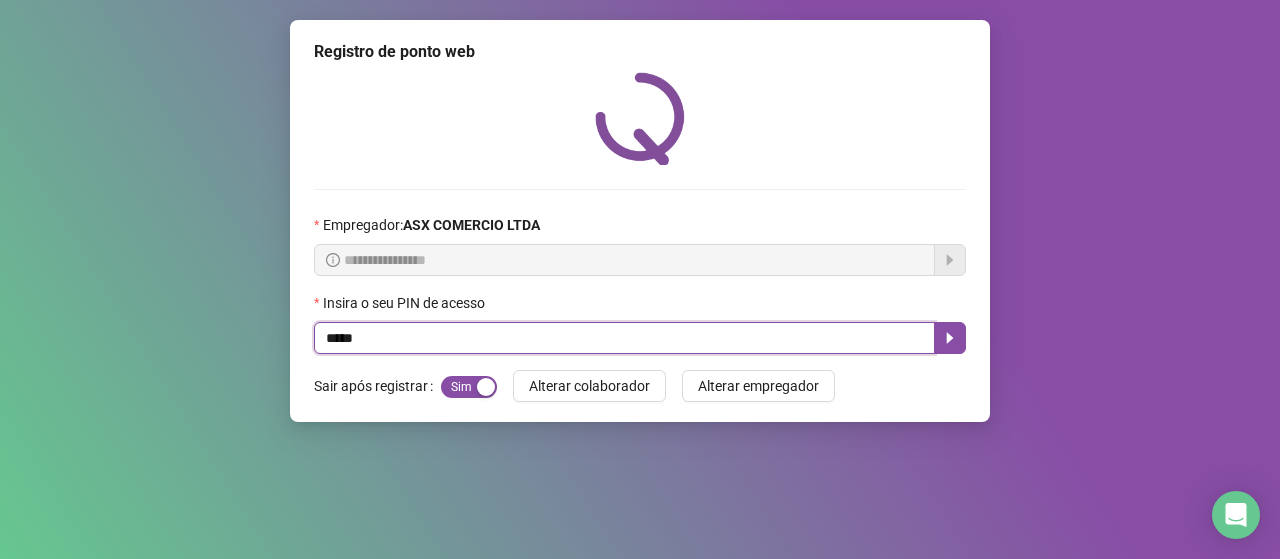 type on "*****" 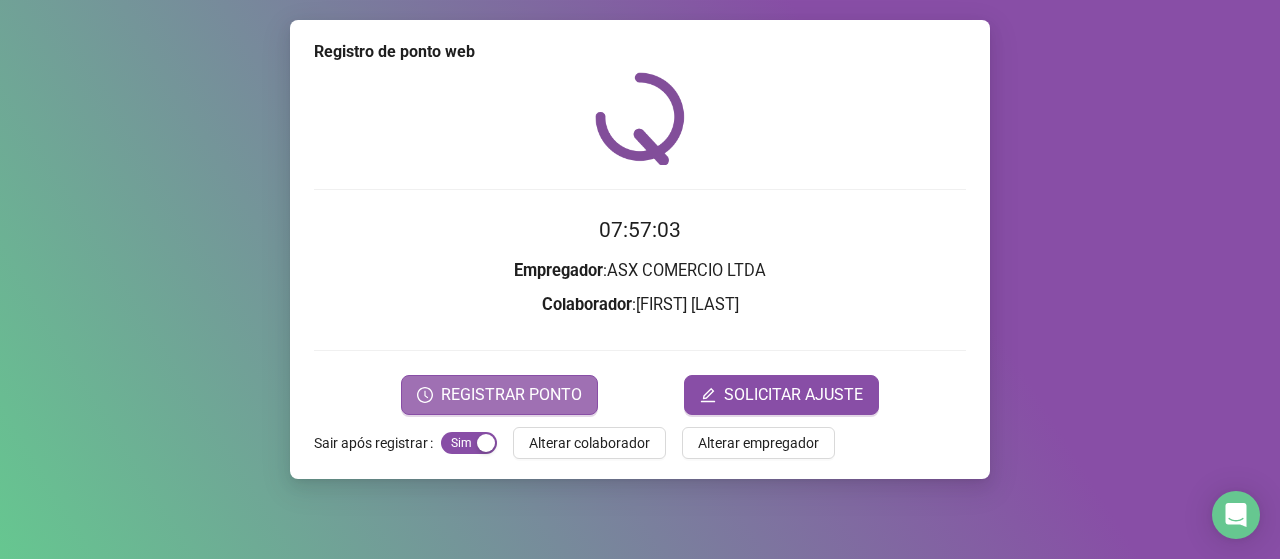 click on "REGISTRAR PONTO" at bounding box center (511, 395) 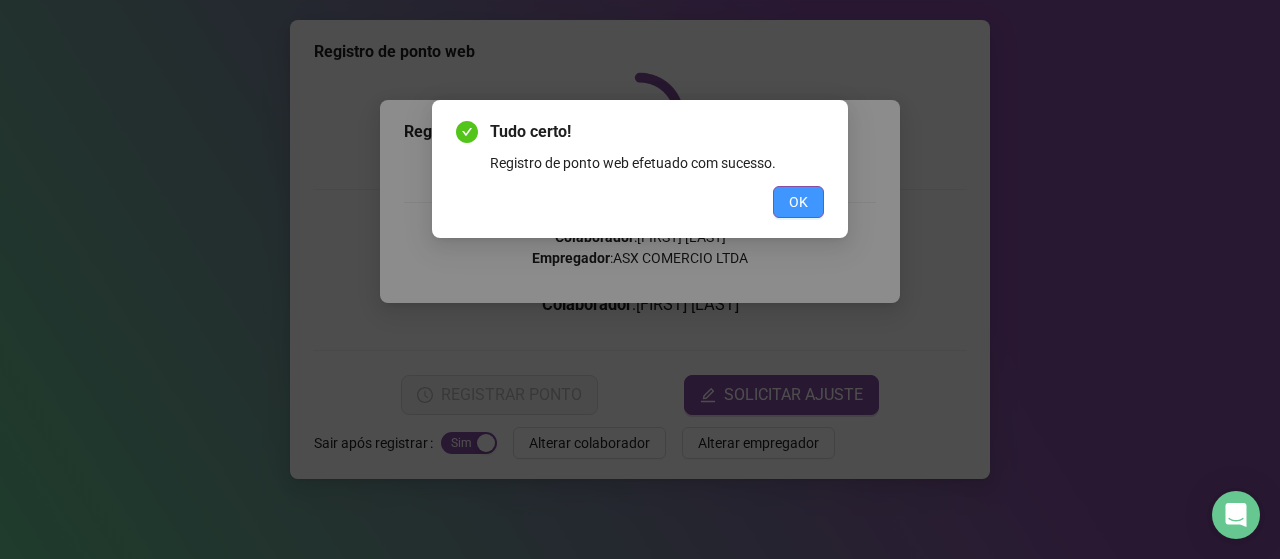 click on "OK" at bounding box center (798, 202) 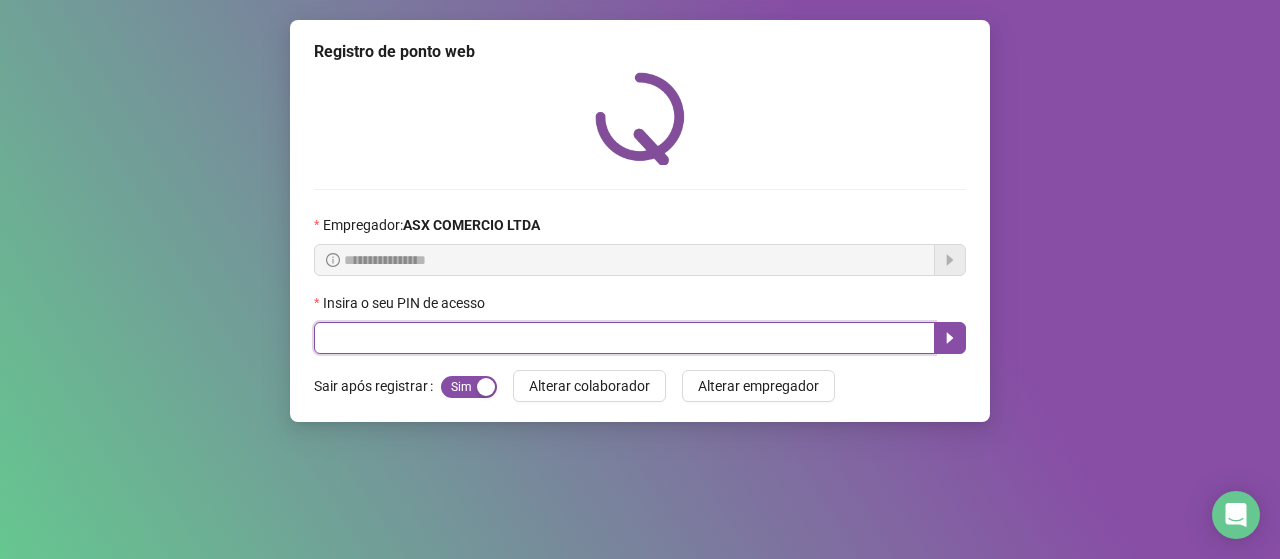 click at bounding box center [624, 338] 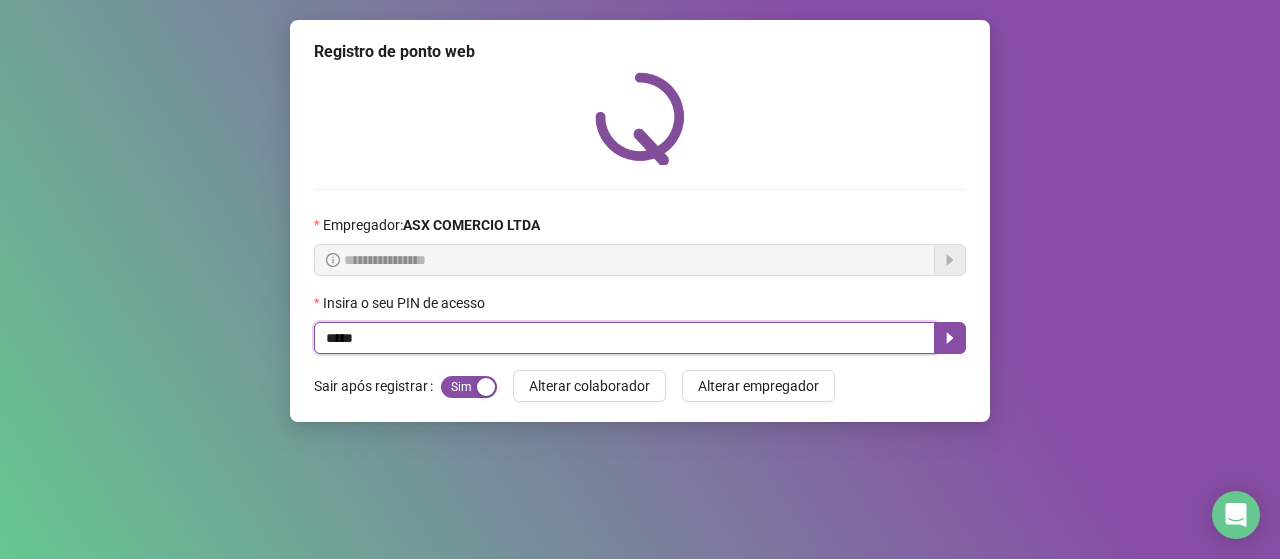 type on "*****" 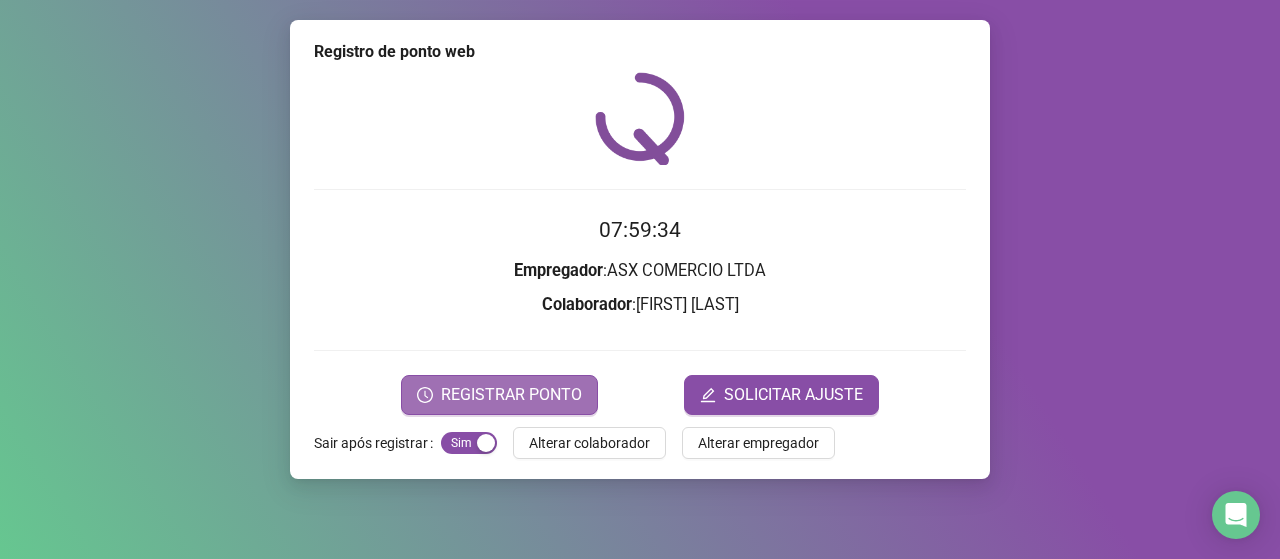 click on "REGISTRAR PONTO" at bounding box center (511, 395) 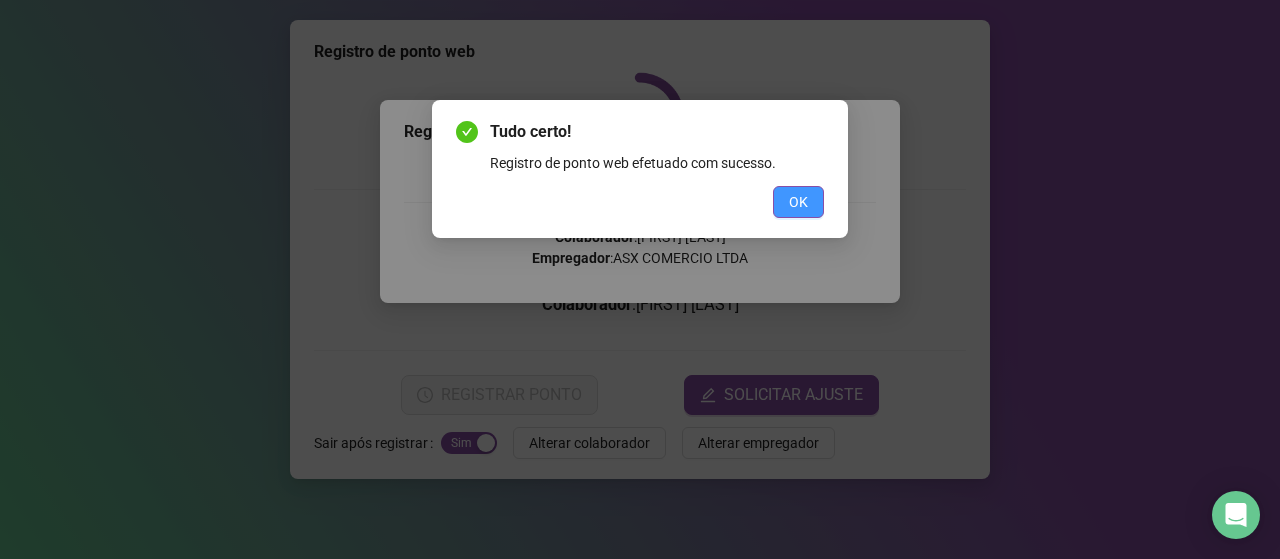 drag, startPoint x: 802, startPoint y: 200, endPoint x: 790, endPoint y: 214, distance: 18.439089 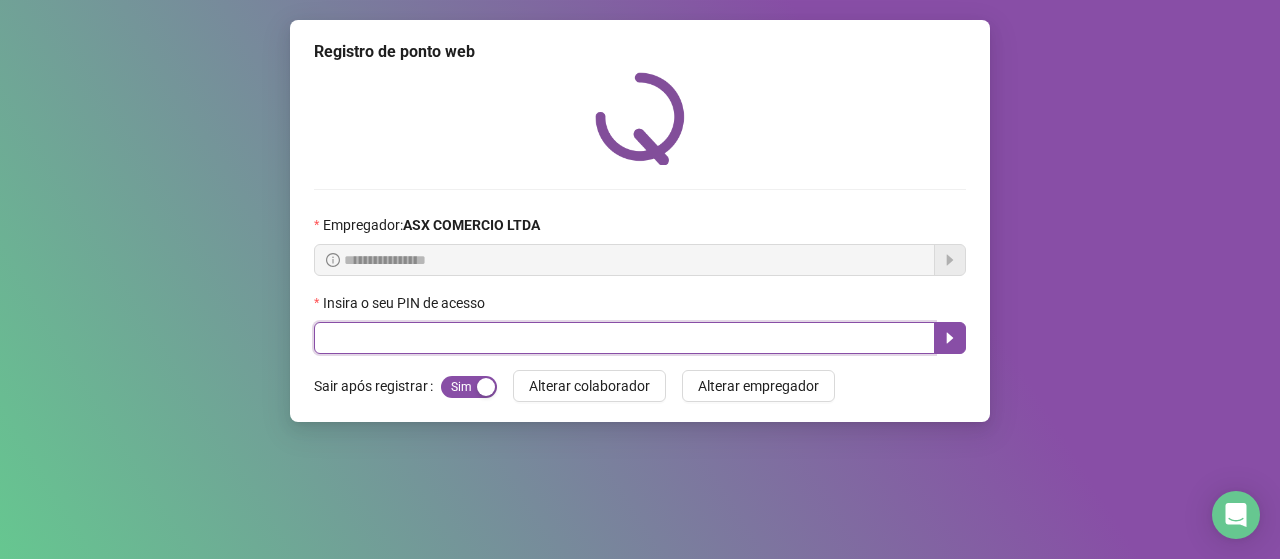 click at bounding box center (624, 338) 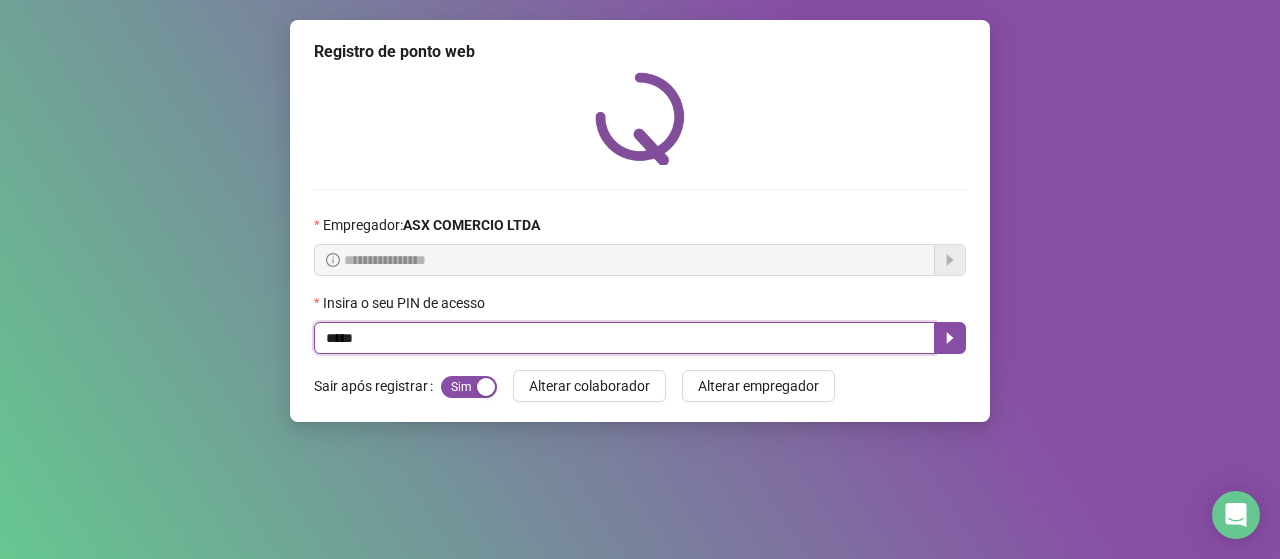 type on "*****" 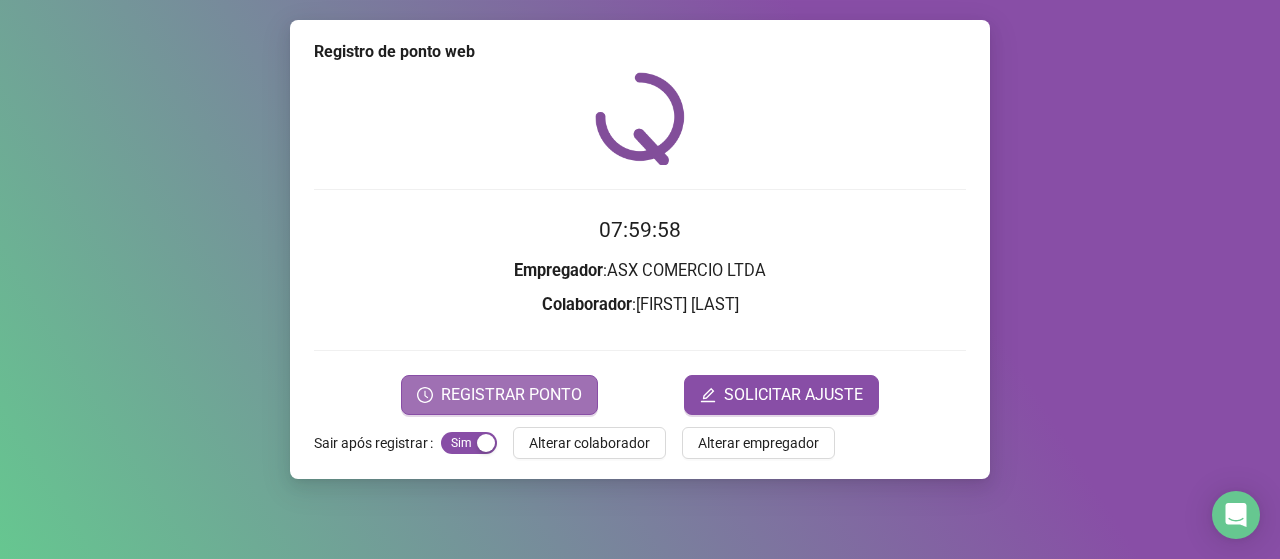 click on "REGISTRAR PONTO" at bounding box center (511, 395) 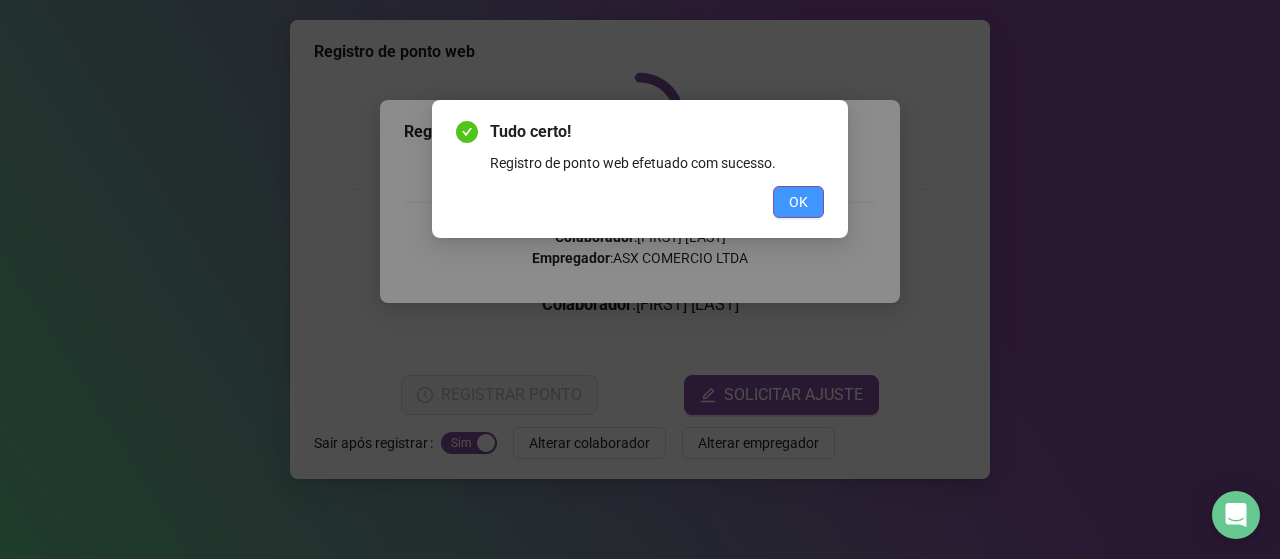 click on "OK" at bounding box center [798, 202] 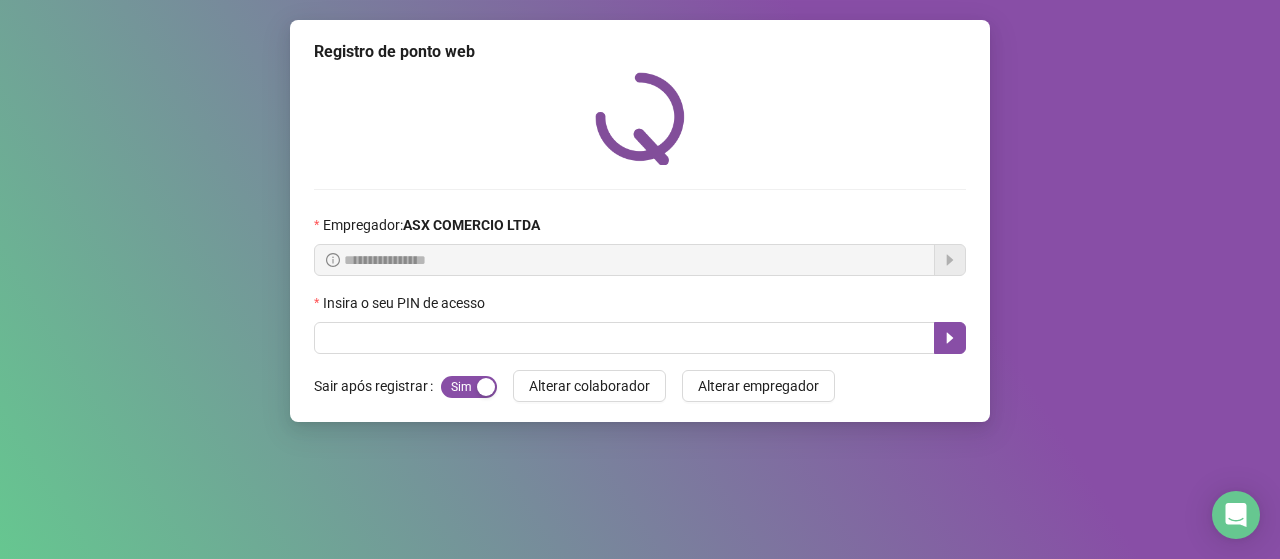 click on "**********" at bounding box center (640, 221) 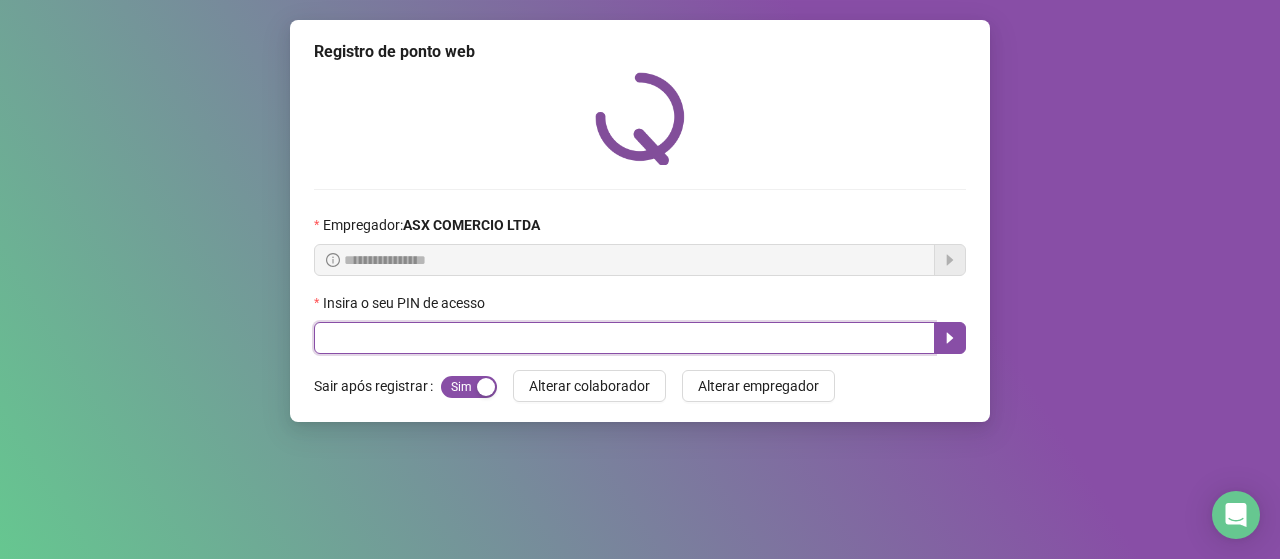 click at bounding box center (624, 338) 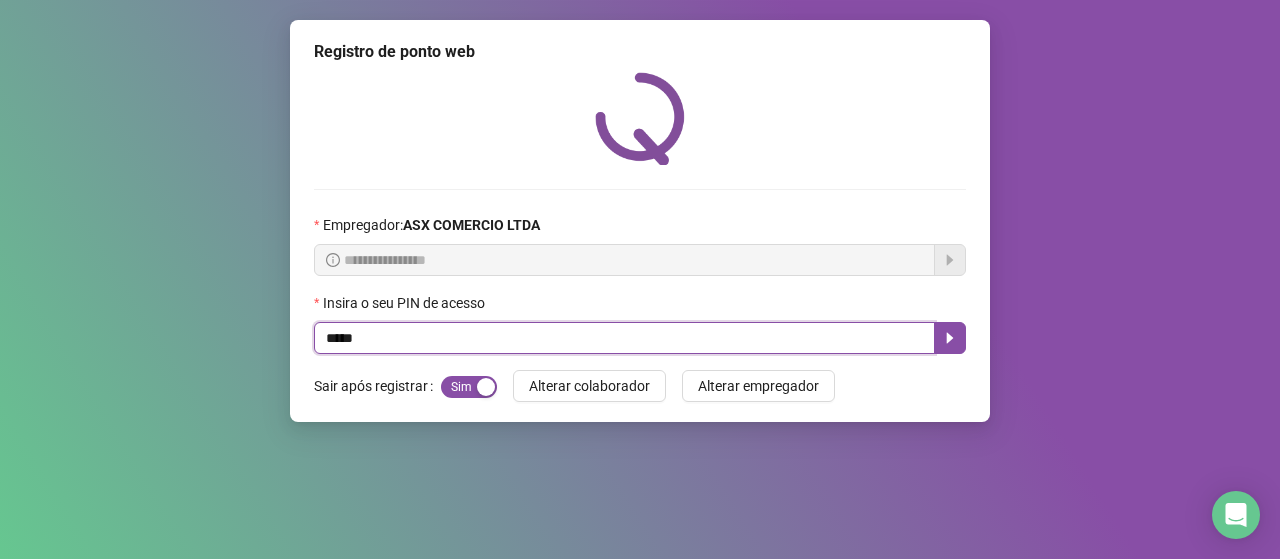 type on "*****" 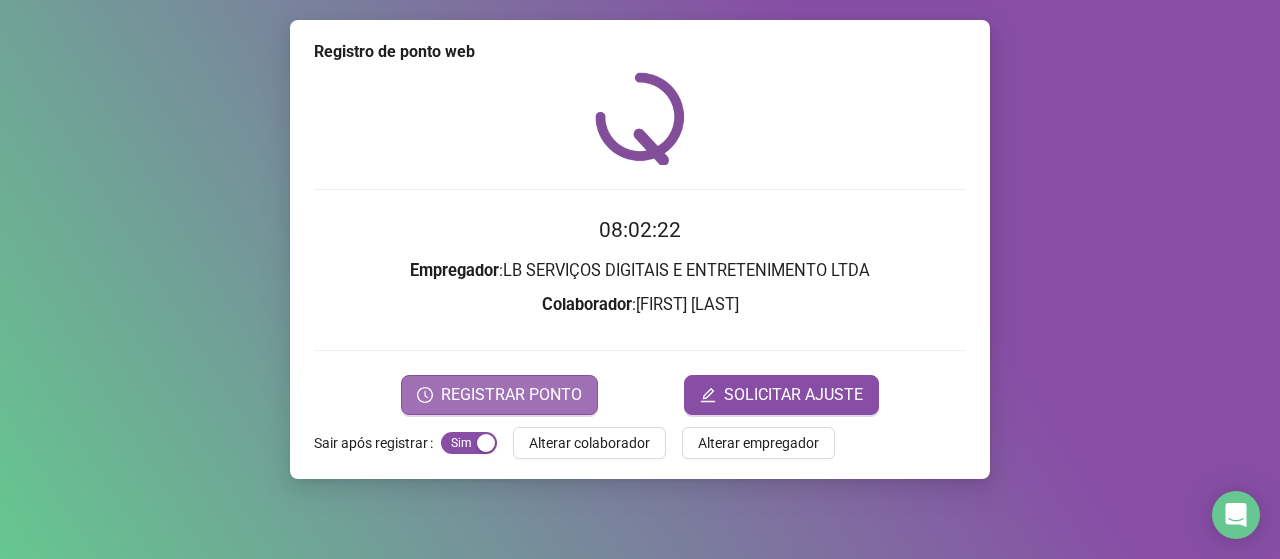 click on "REGISTRAR PONTO" at bounding box center (511, 395) 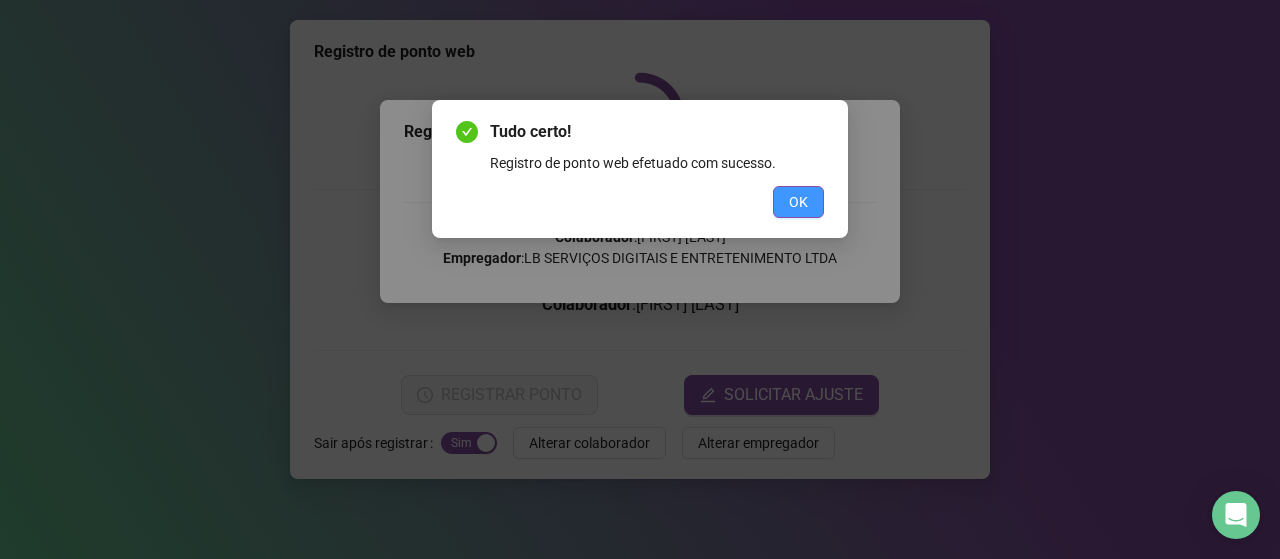 click on "OK" at bounding box center (798, 202) 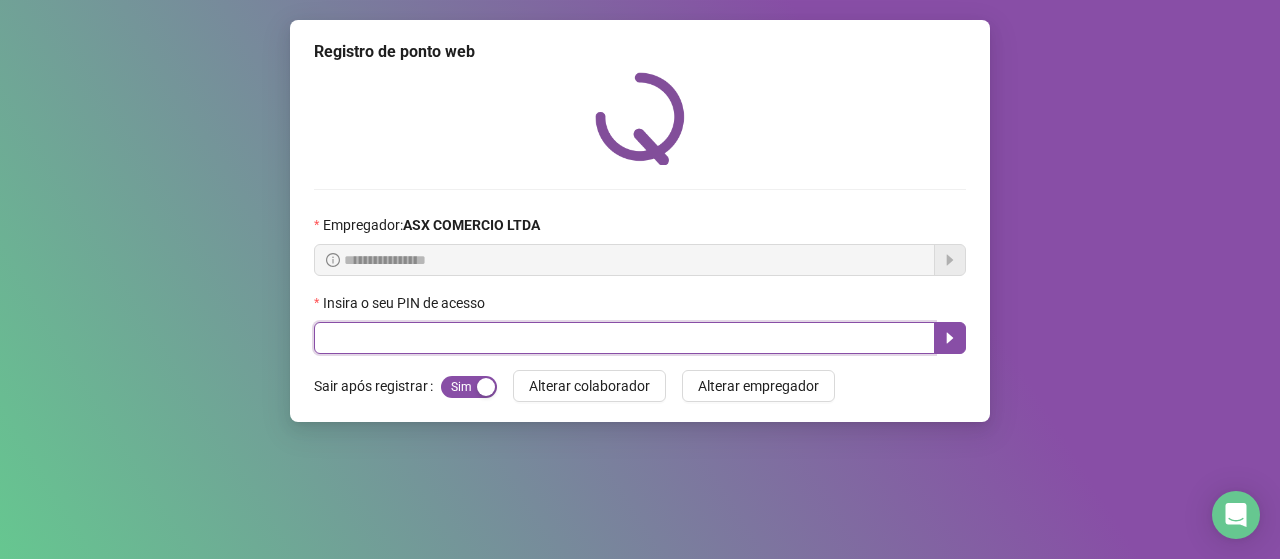 click at bounding box center (624, 338) 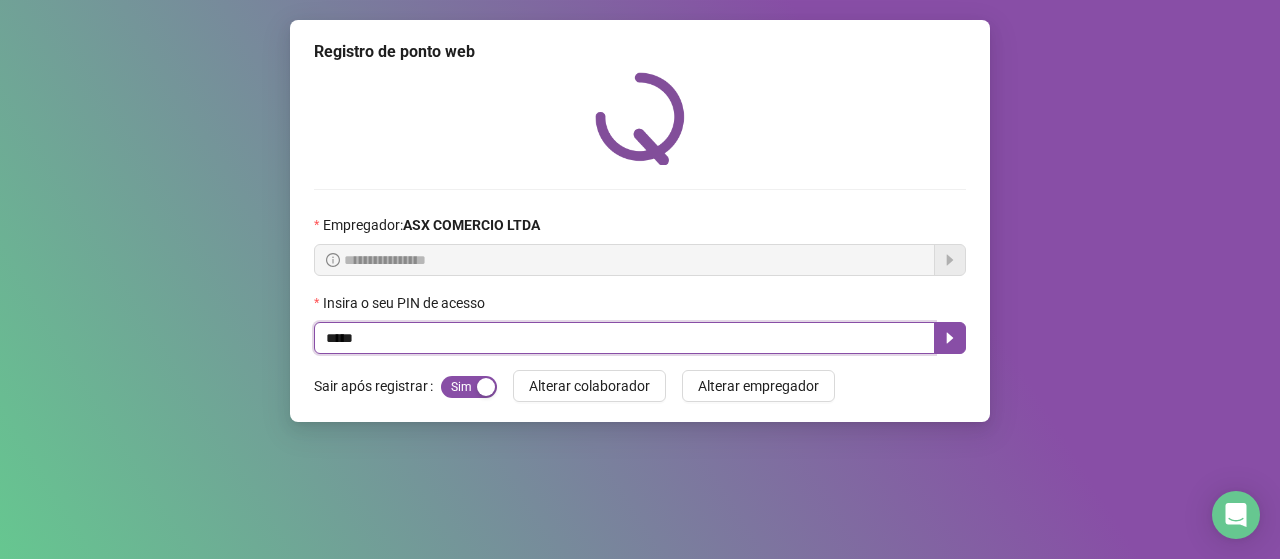 type on "*****" 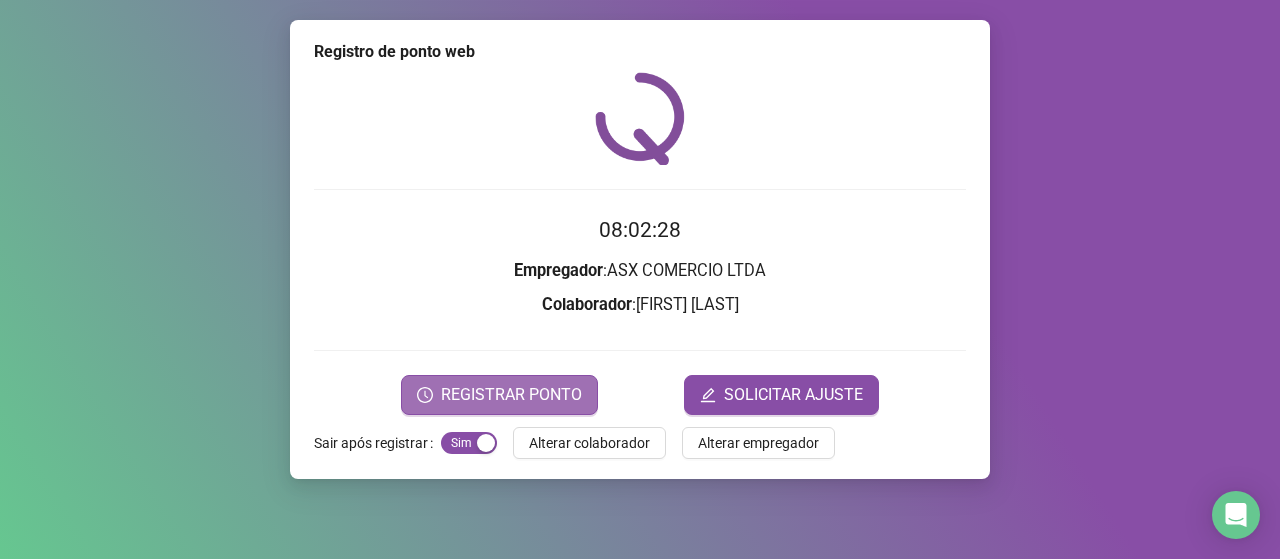 click on "REGISTRAR PONTO" at bounding box center [511, 395] 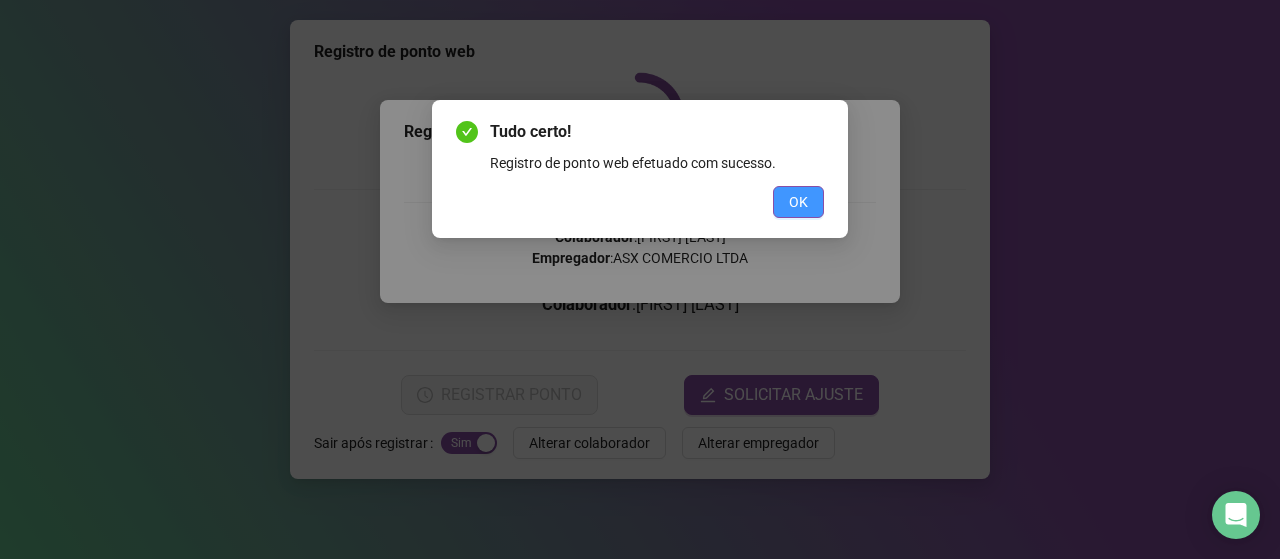 click on "OK" at bounding box center (798, 202) 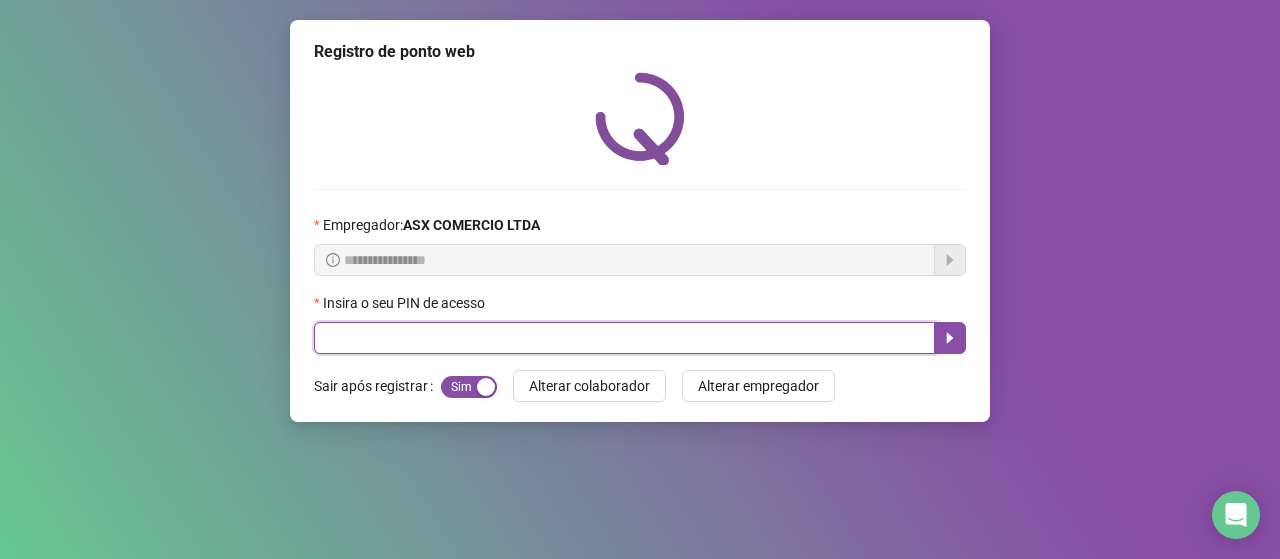 click at bounding box center (624, 338) 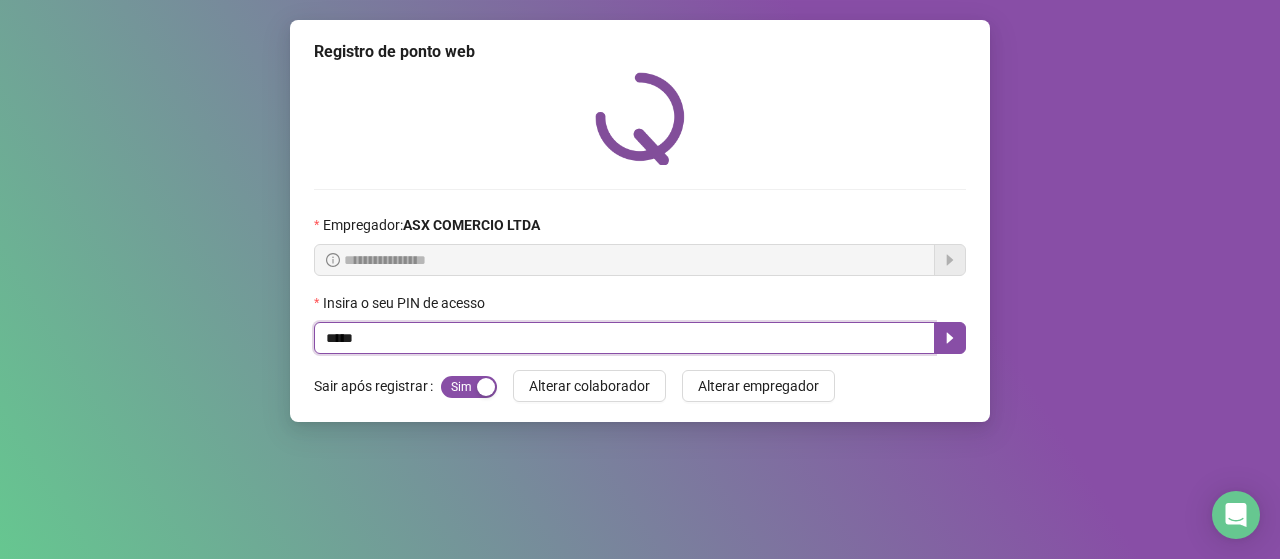 type on "*****" 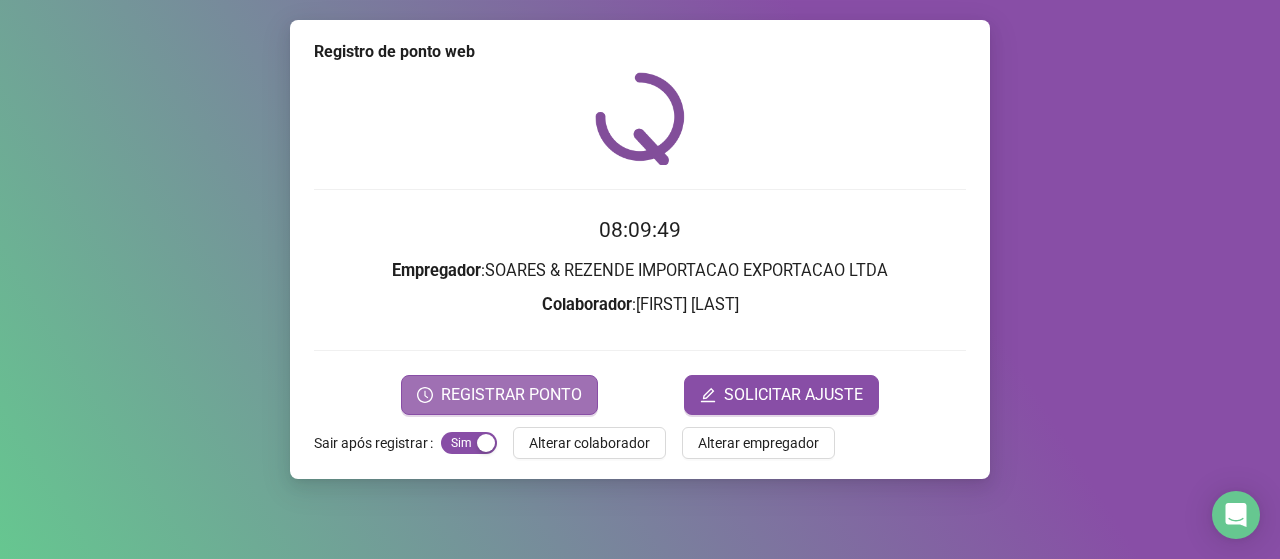 click on "REGISTRAR PONTO" at bounding box center [511, 395] 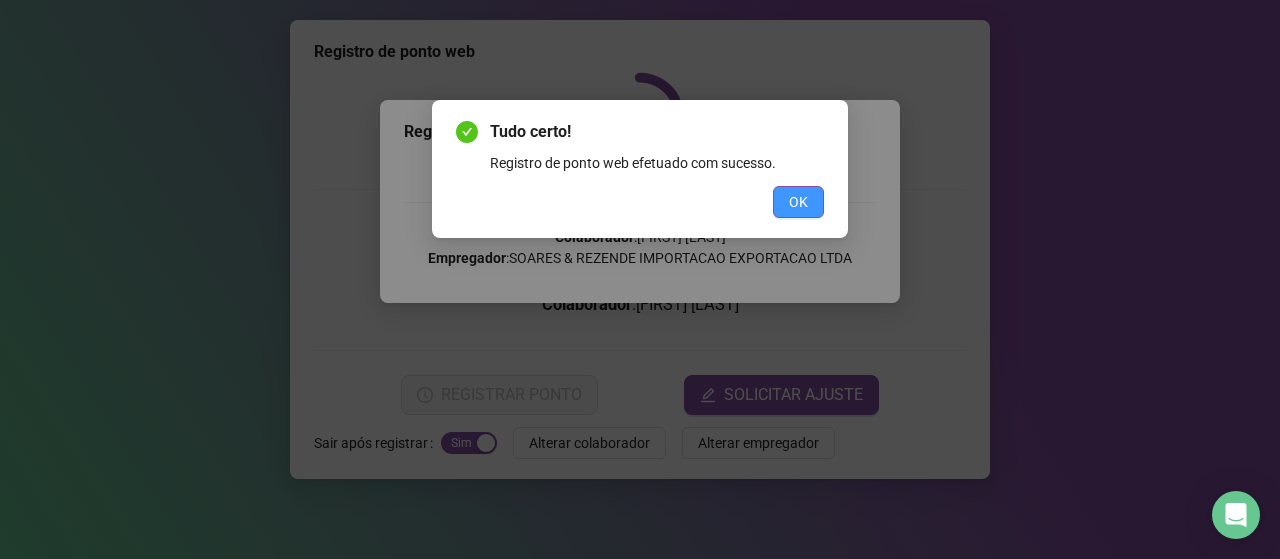 click on "OK" at bounding box center [798, 202] 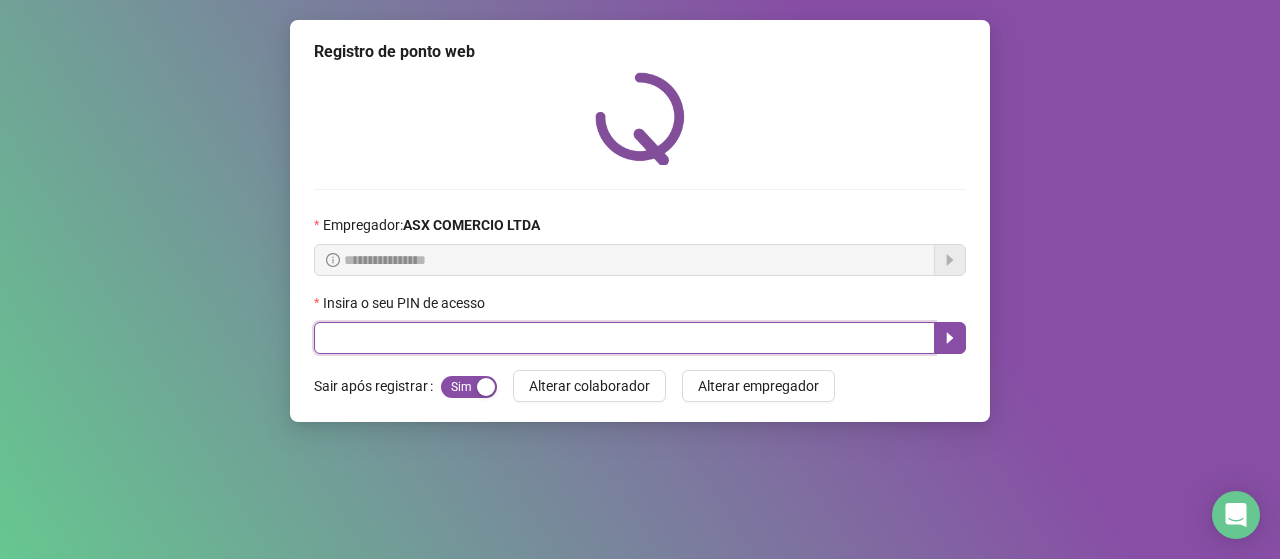 click at bounding box center [624, 338] 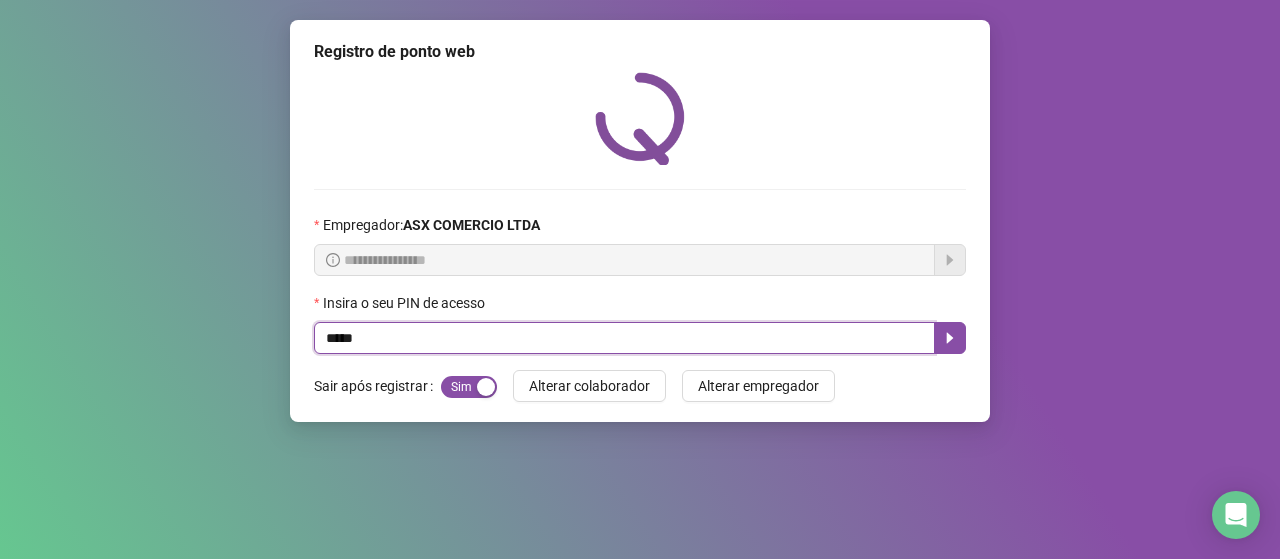 type on "*****" 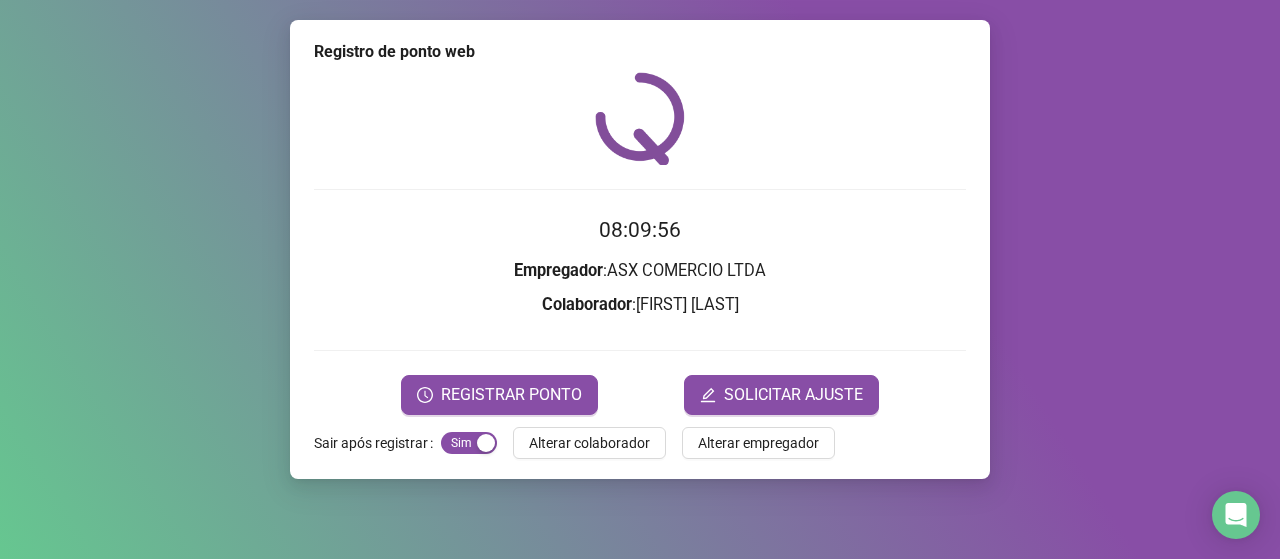 click on "07:03:53 Empregador :  [COMPANY] Colaborador :  [FIRST] [LAST] REGISTRAR PONTO SOLICITAR AJUSTE" at bounding box center [640, 314] 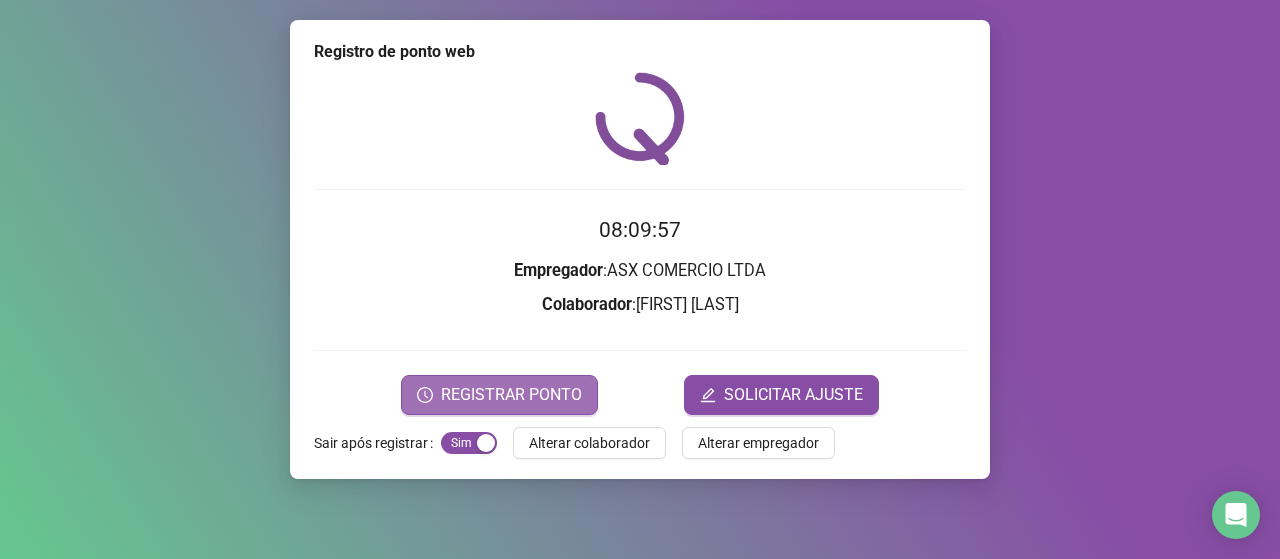 click on "REGISTRAR PONTO" at bounding box center [511, 395] 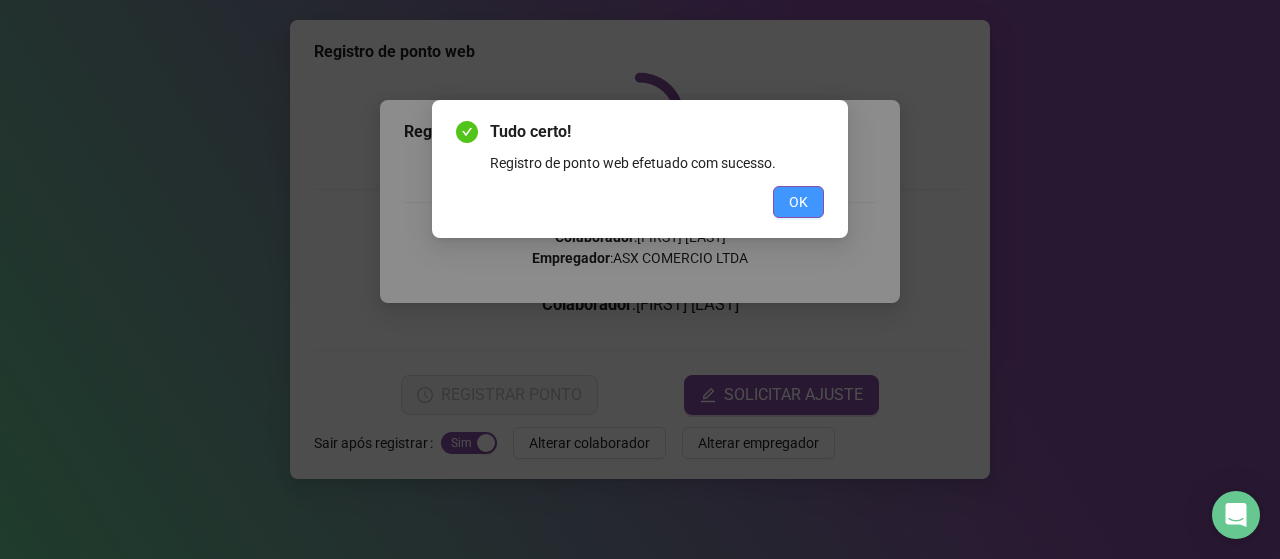 click on "OK" at bounding box center [798, 202] 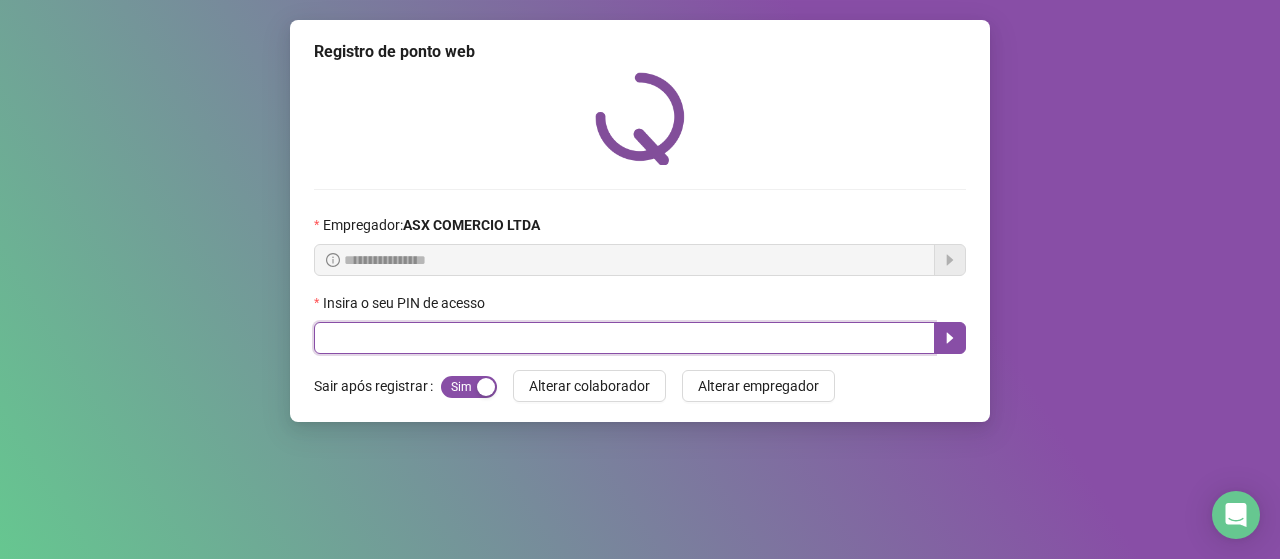 click at bounding box center [624, 338] 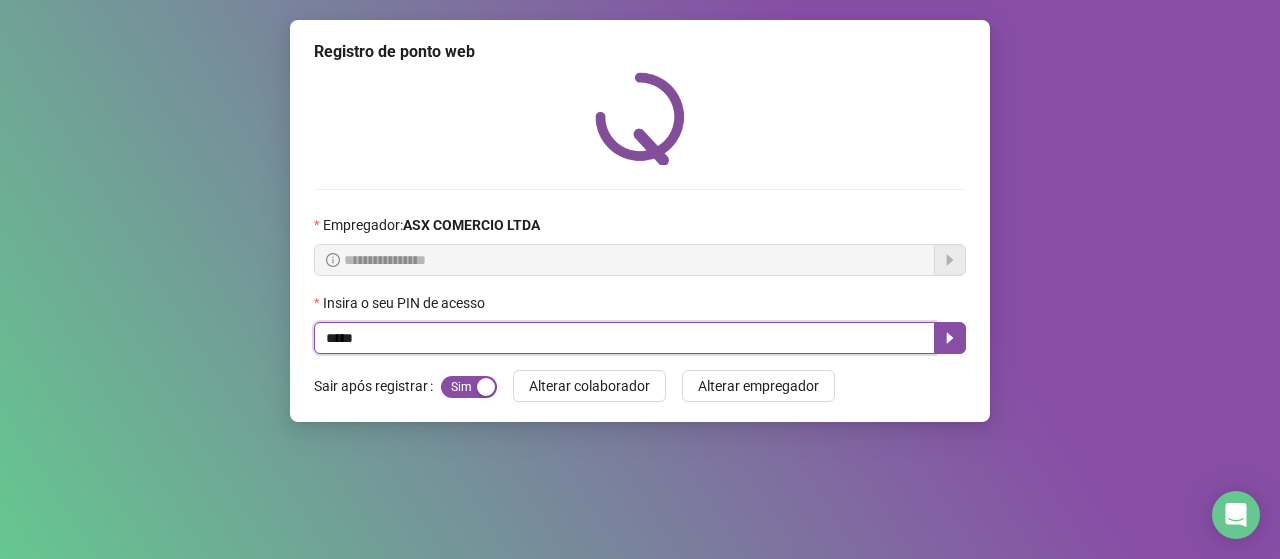 type on "*****" 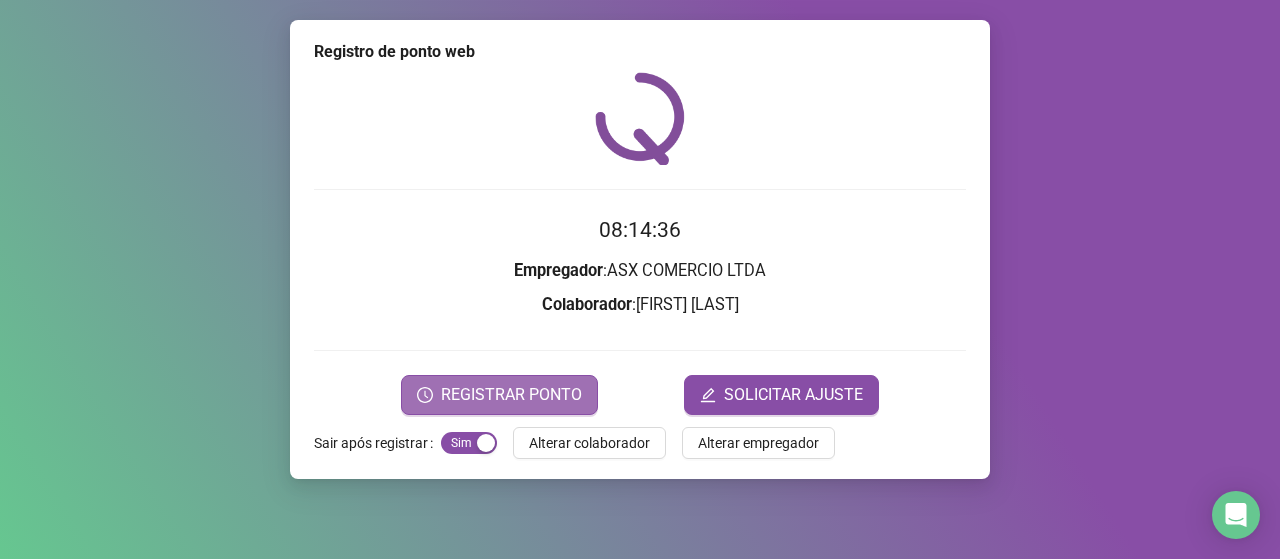 click on "REGISTRAR PONTO" at bounding box center (511, 395) 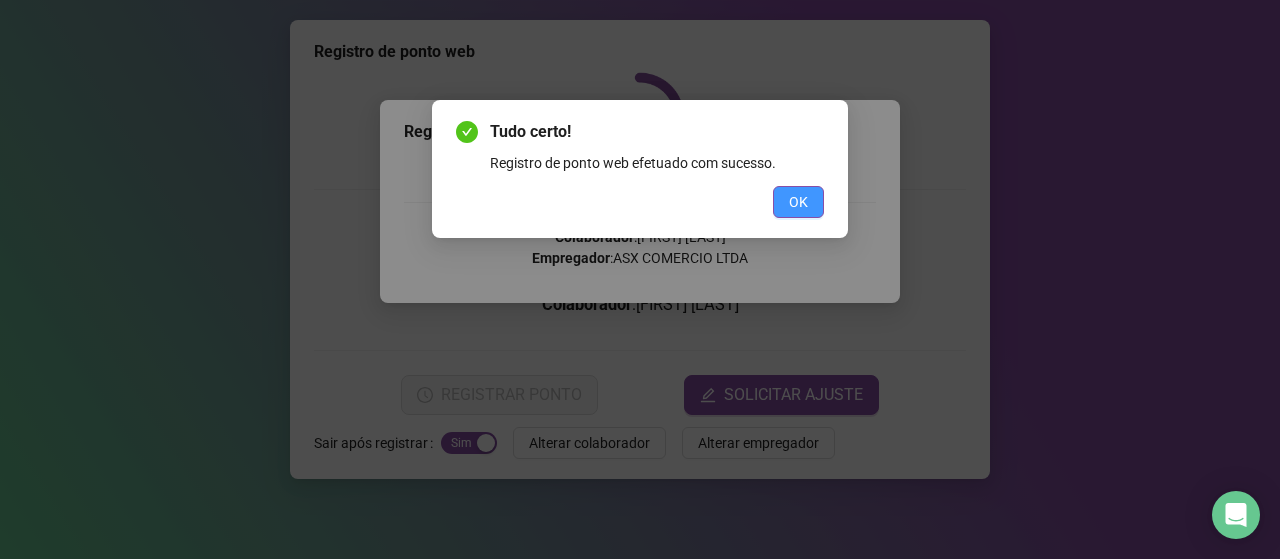 click on "OK" at bounding box center (798, 202) 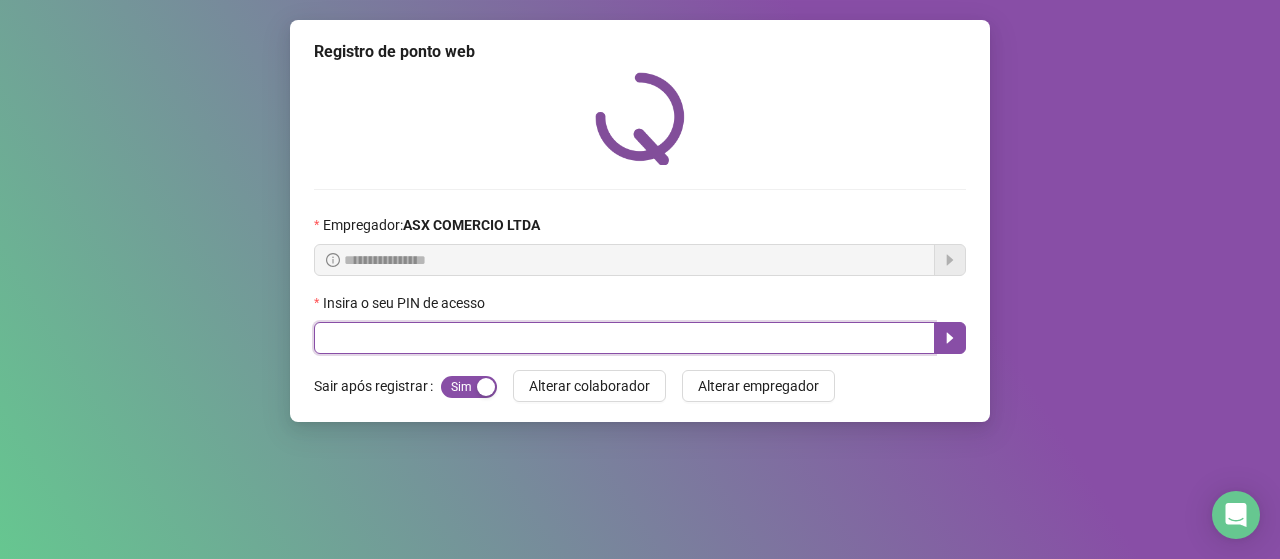 click at bounding box center (624, 338) 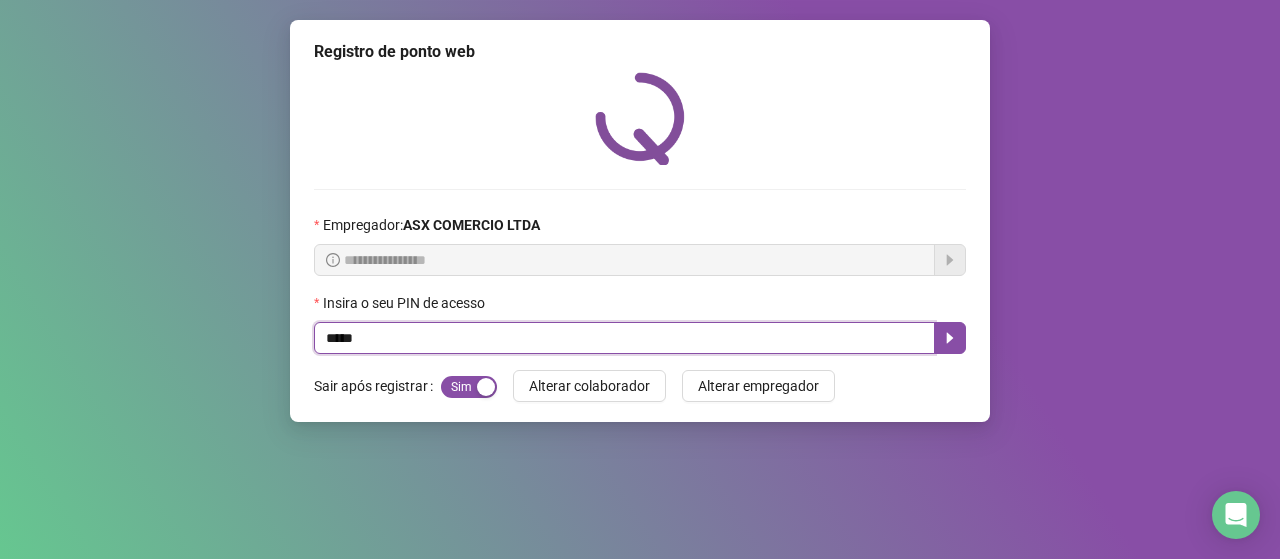 type on "*****" 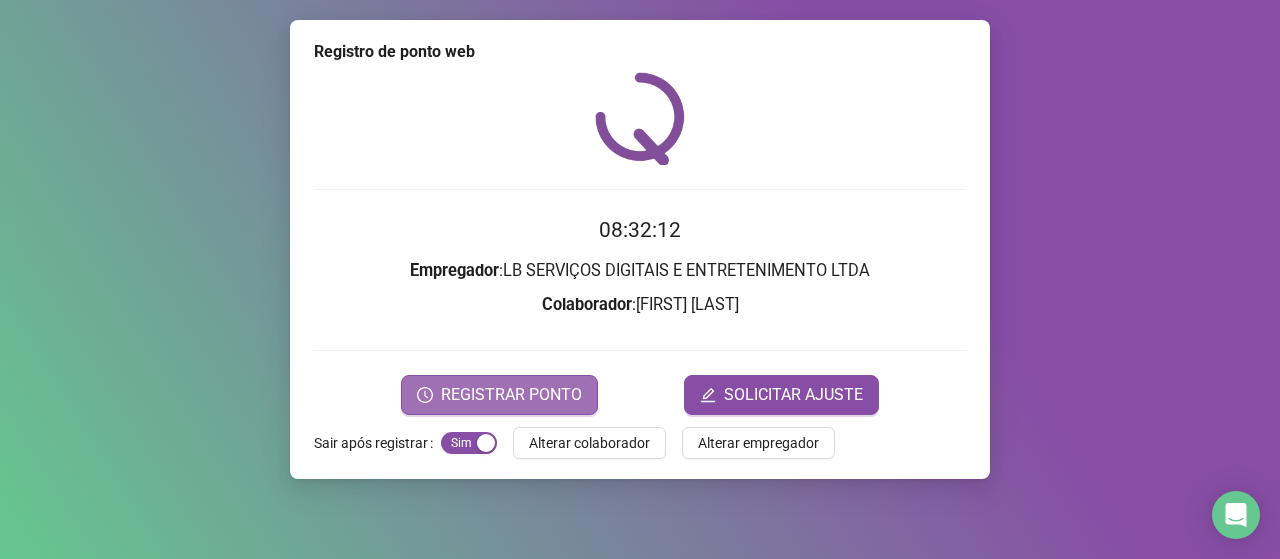 click on "REGISTRAR PONTO" at bounding box center [511, 395] 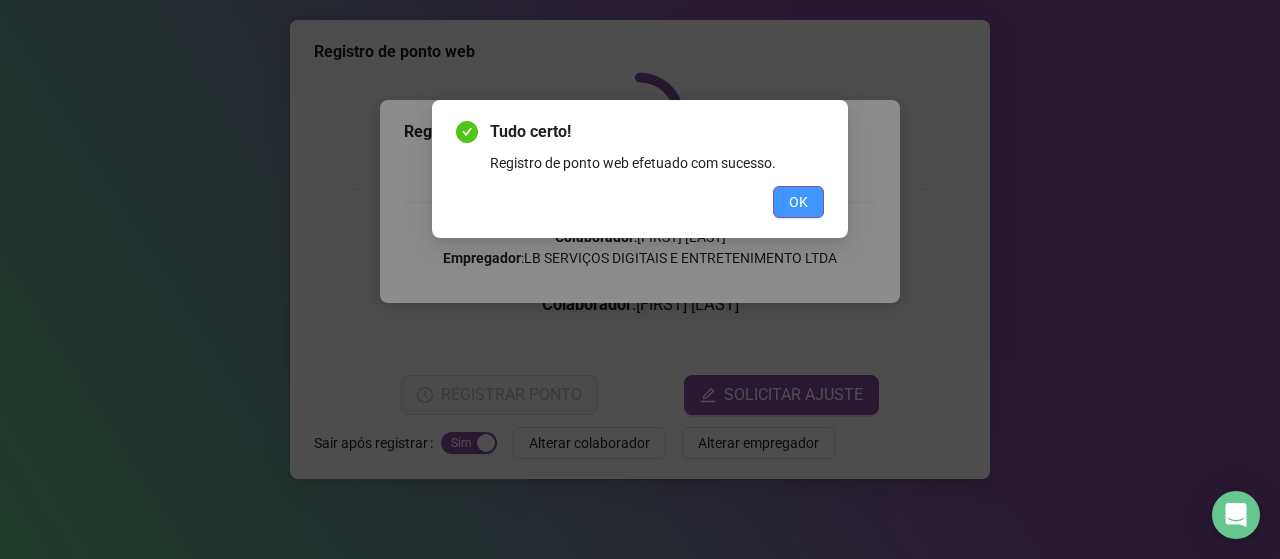 click on "OK" at bounding box center [798, 202] 